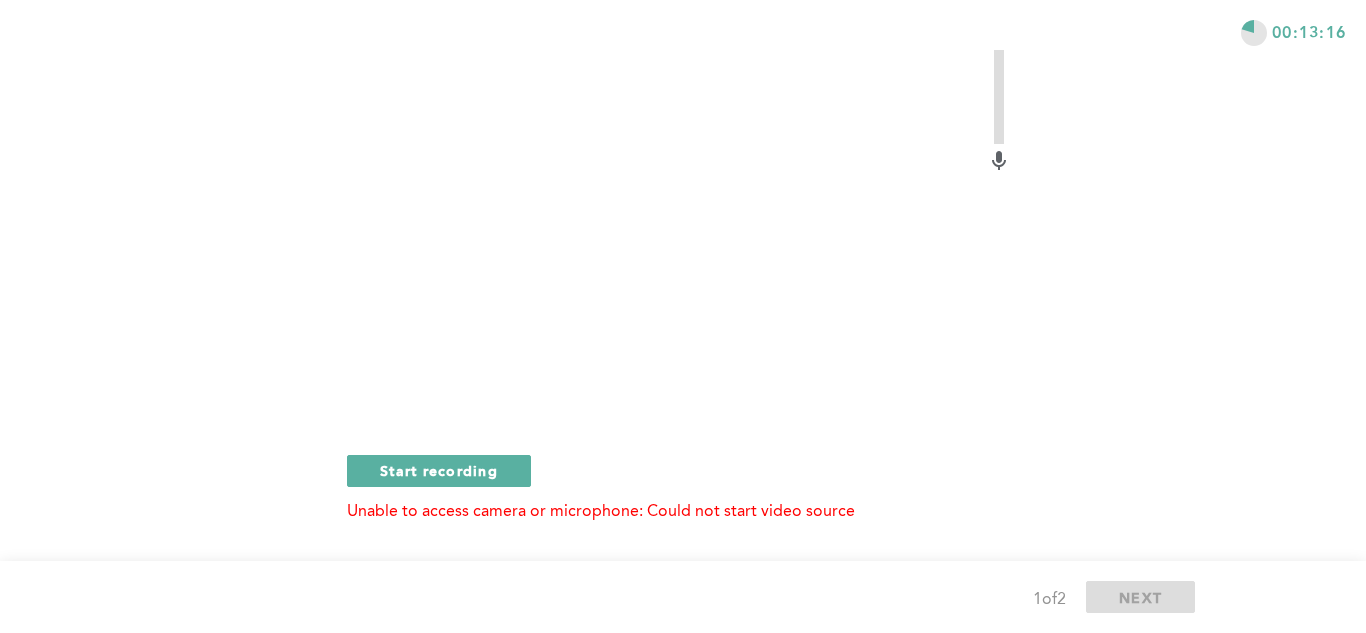 scroll, scrollTop: 1001, scrollLeft: 0, axis: vertical 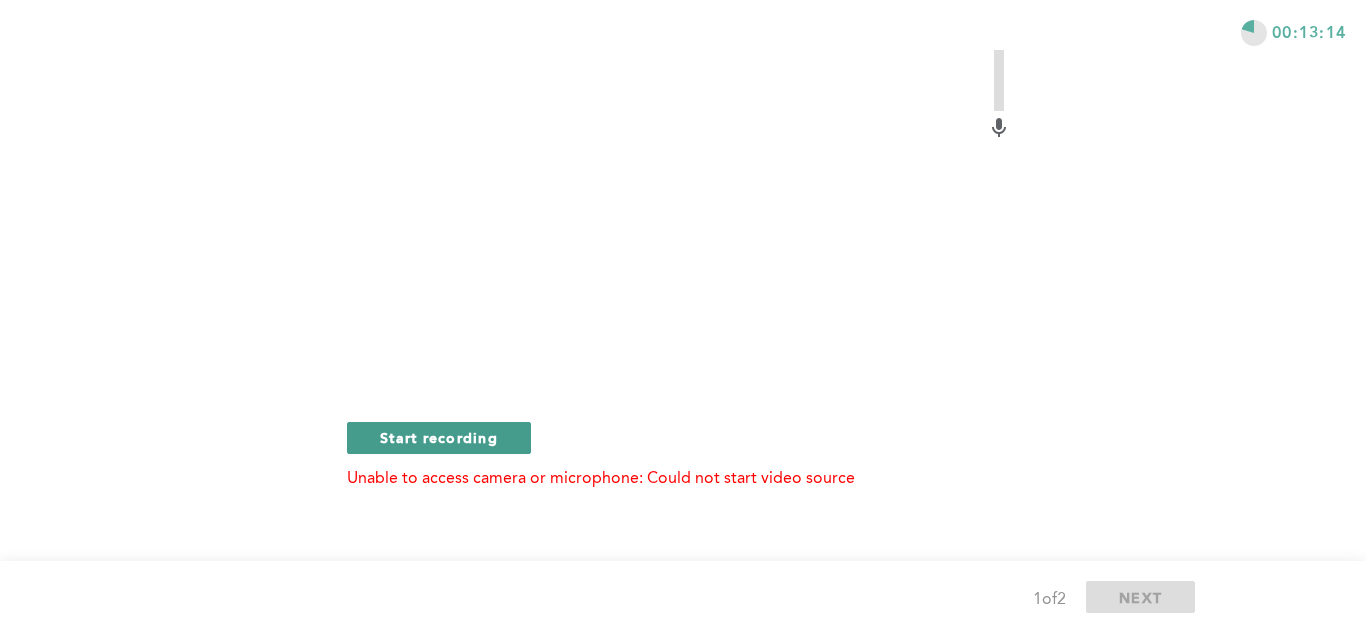 click on "Start recording" at bounding box center (439, 437) 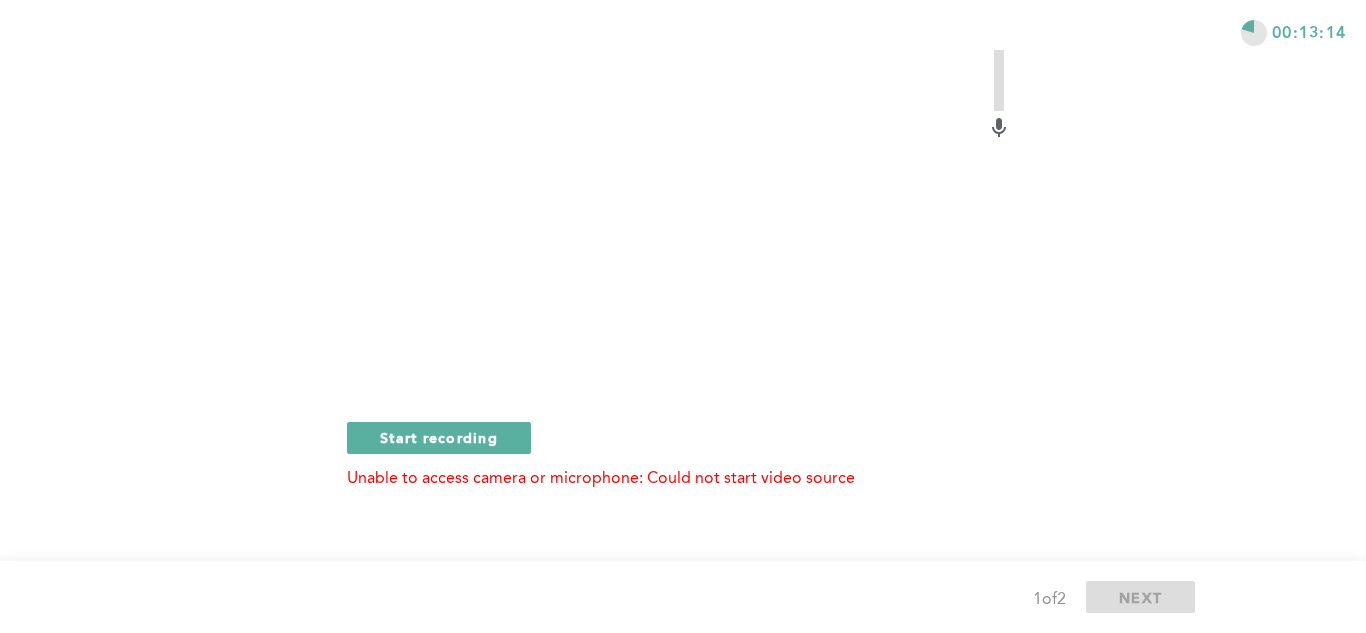 click on "Time Remaining: 6:00 Start recording Unable to access camera or microphone: Could not start video source" at bounding box center (679, 191) 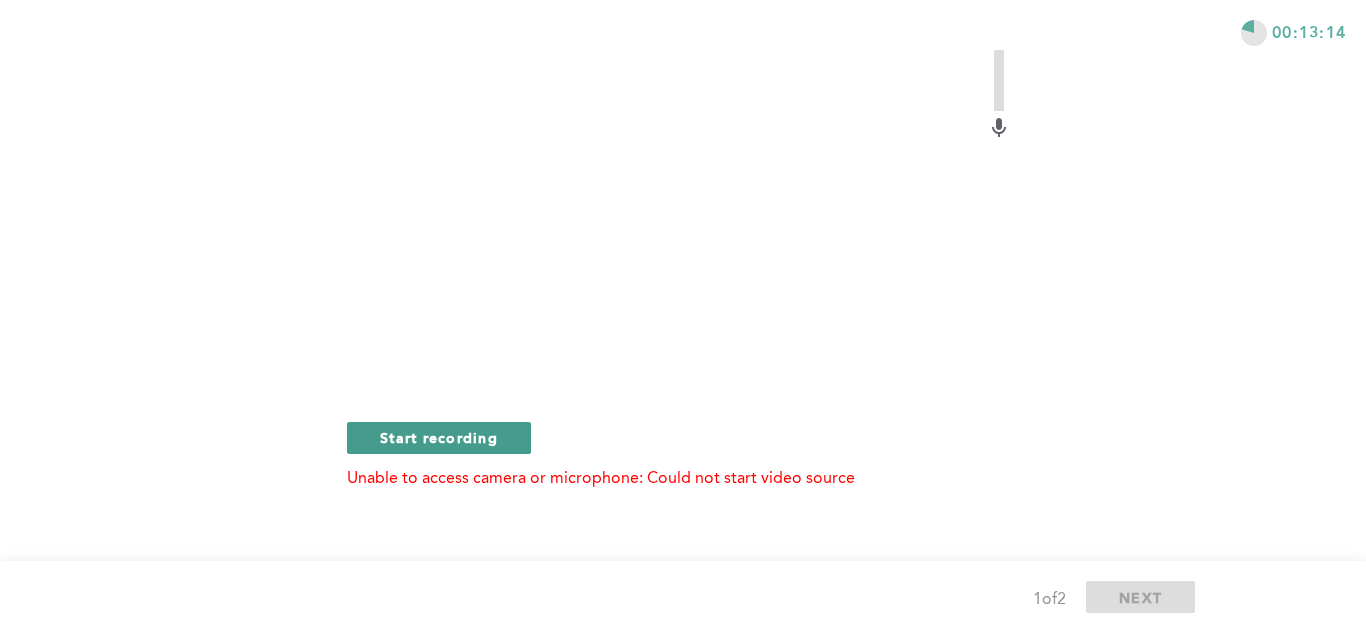 click on "Start recording" at bounding box center (439, 438) 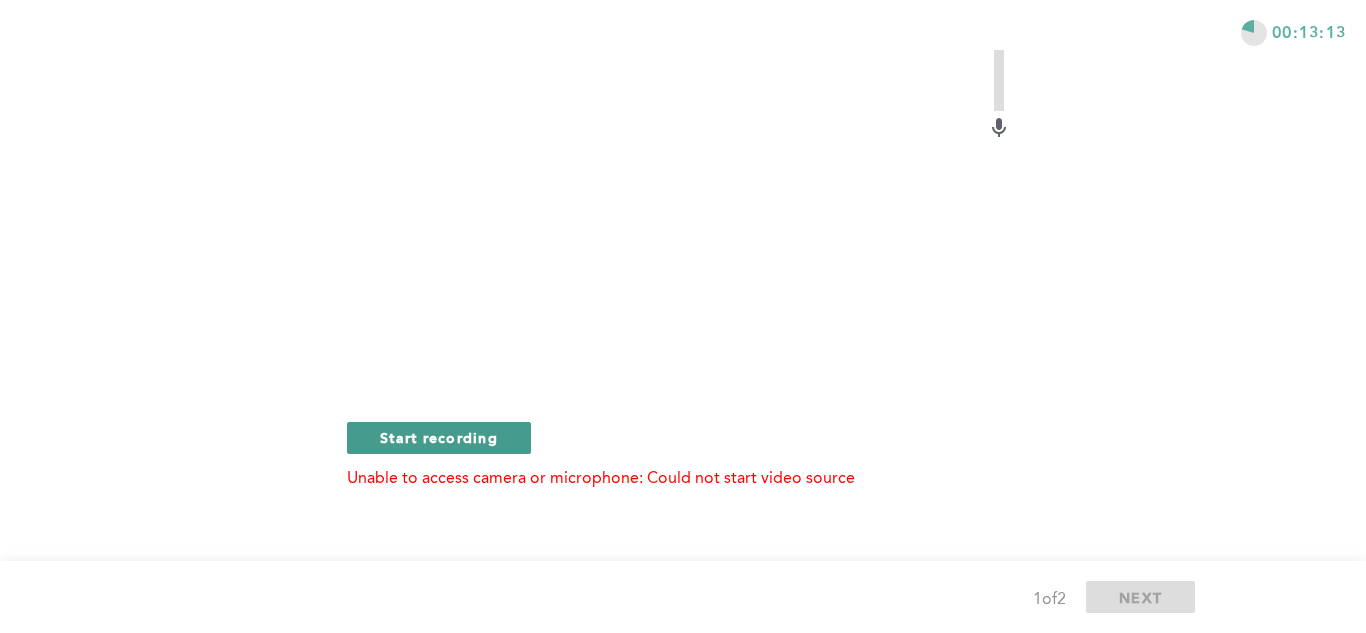 click on "Start recording" at bounding box center (439, 438) 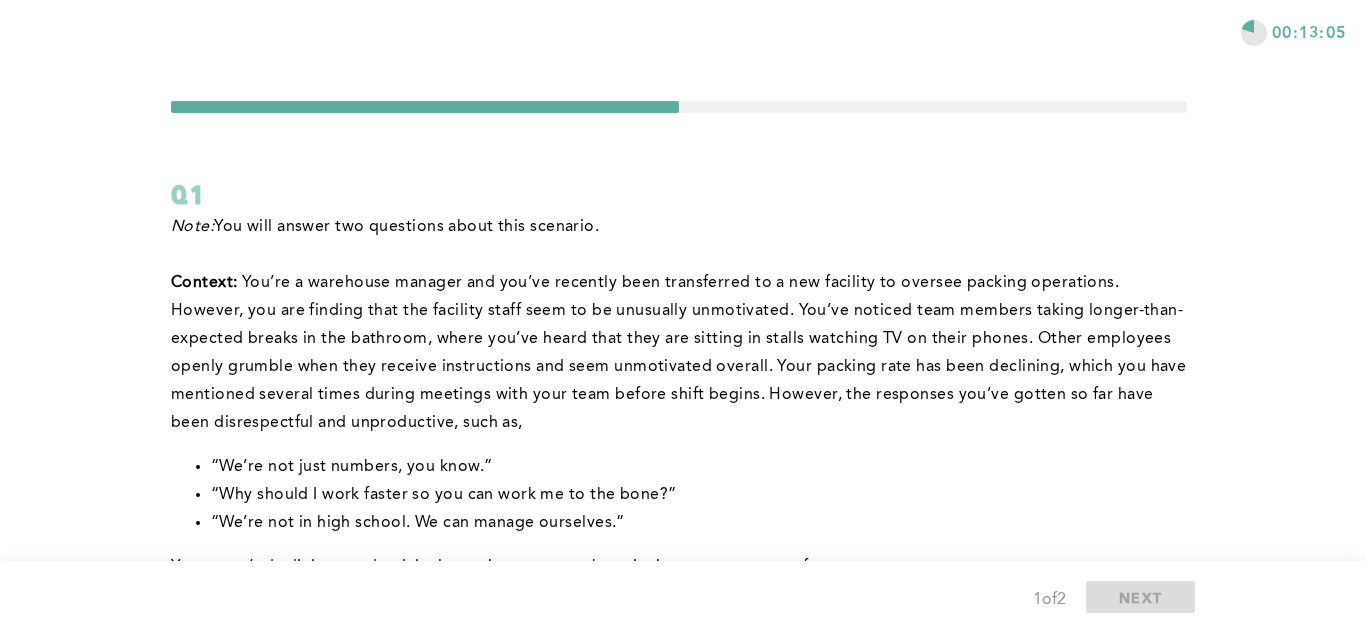 scroll, scrollTop: 0, scrollLeft: 0, axis: both 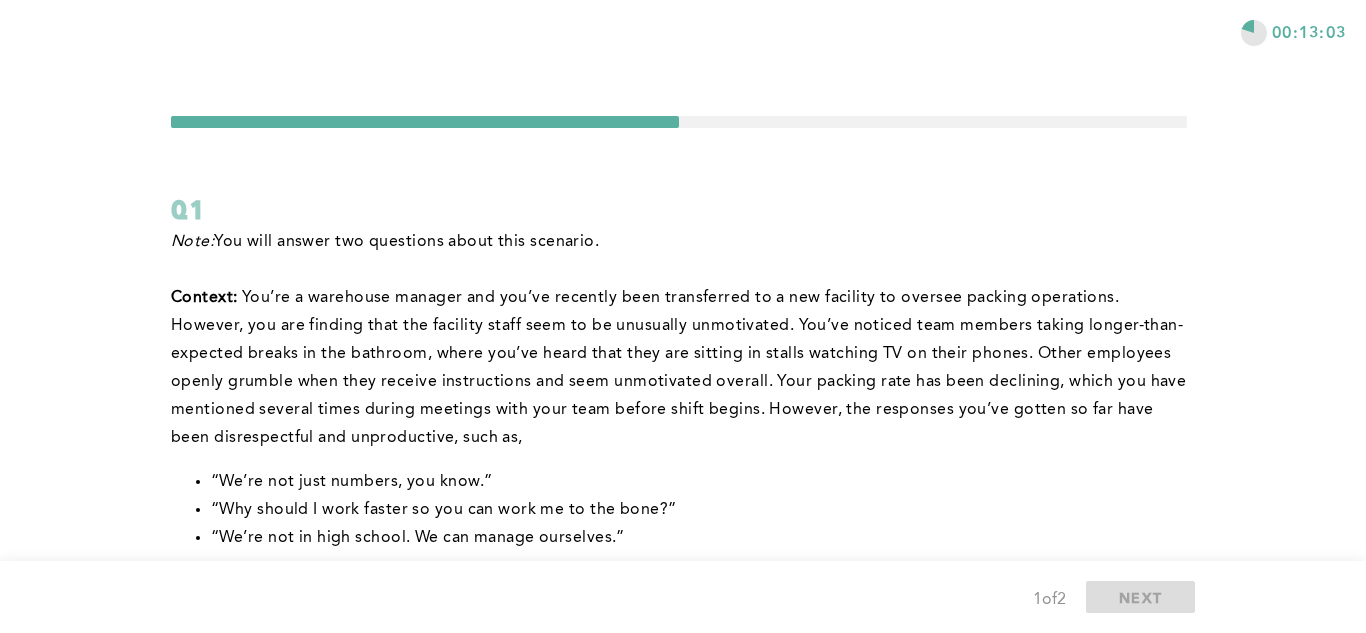 click on "Q1" at bounding box center (679, 210) 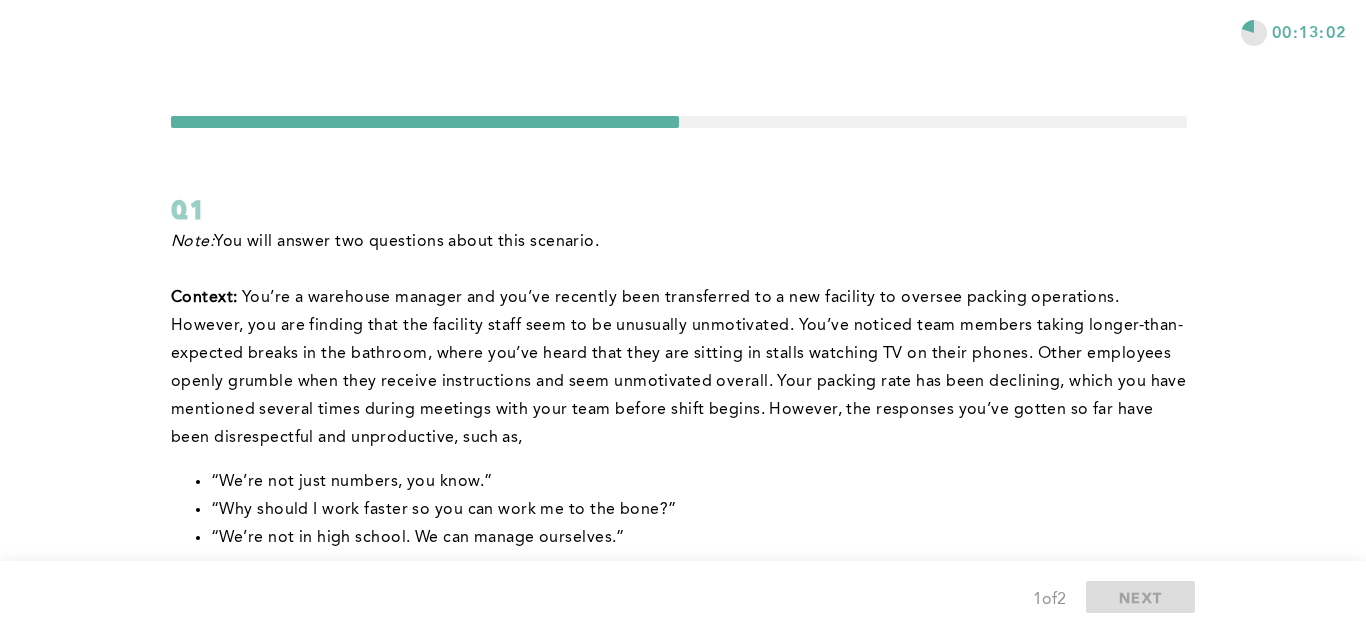 click at bounding box center [679, 122] 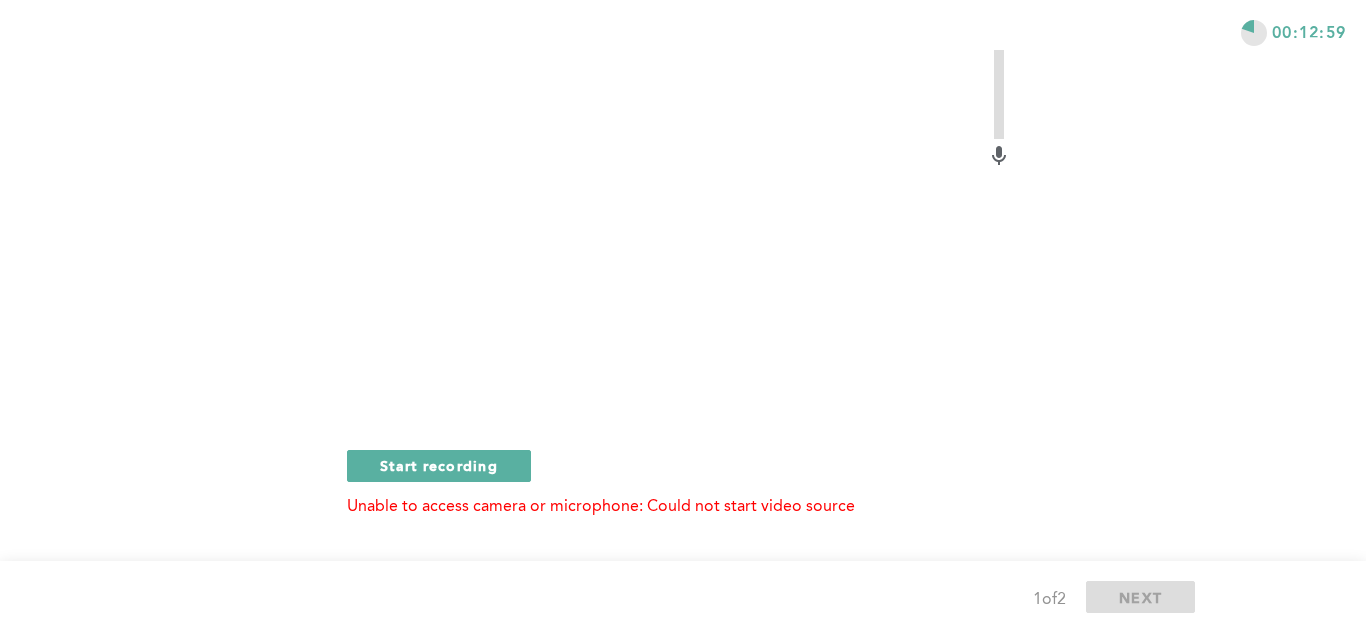 scroll, scrollTop: 1001, scrollLeft: 0, axis: vertical 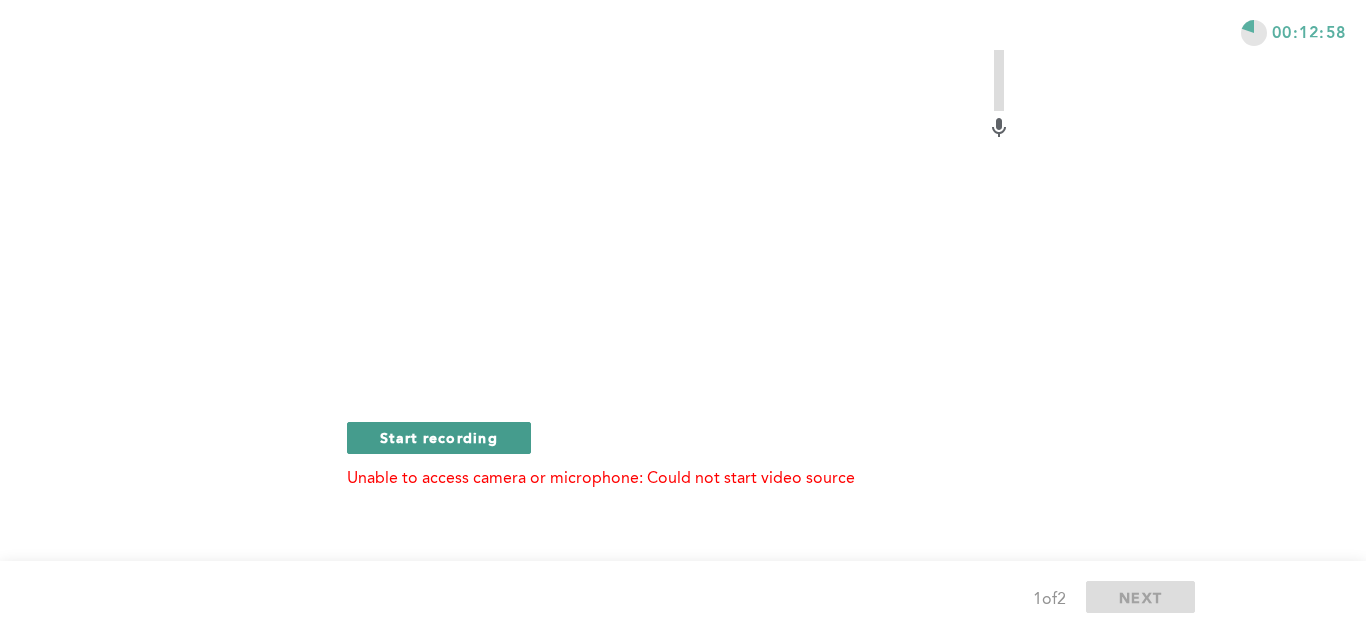click on "Start recording" at bounding box center (439, 438) 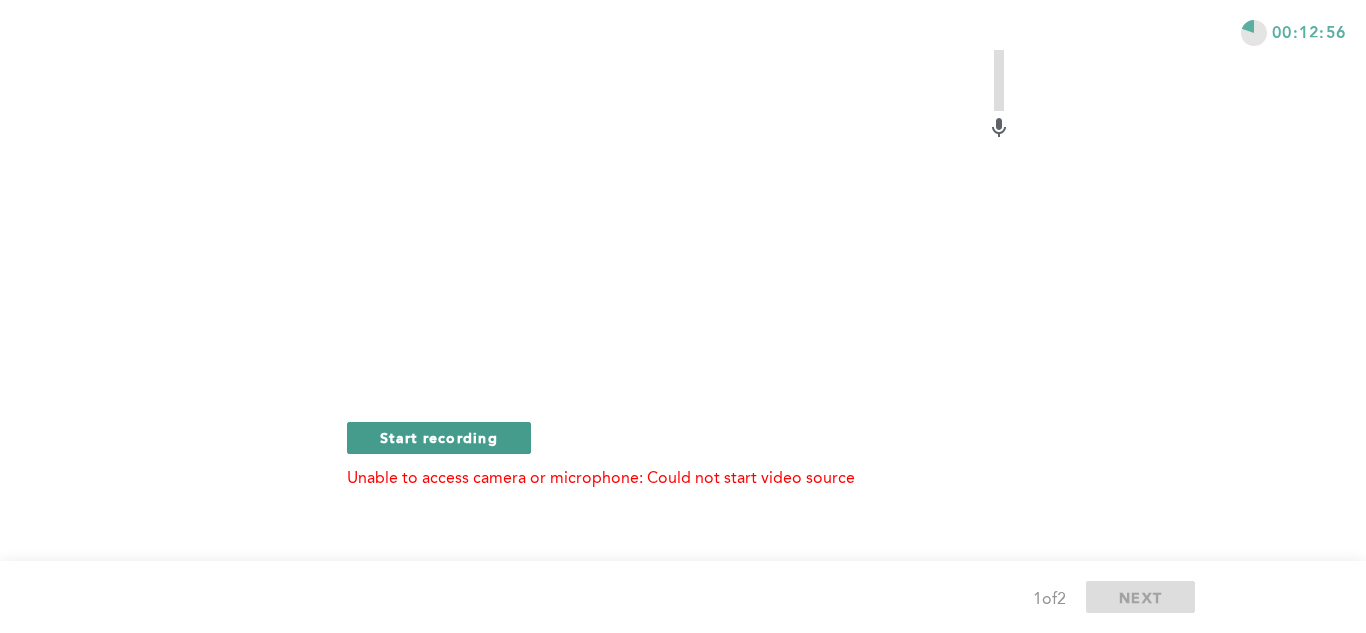 type 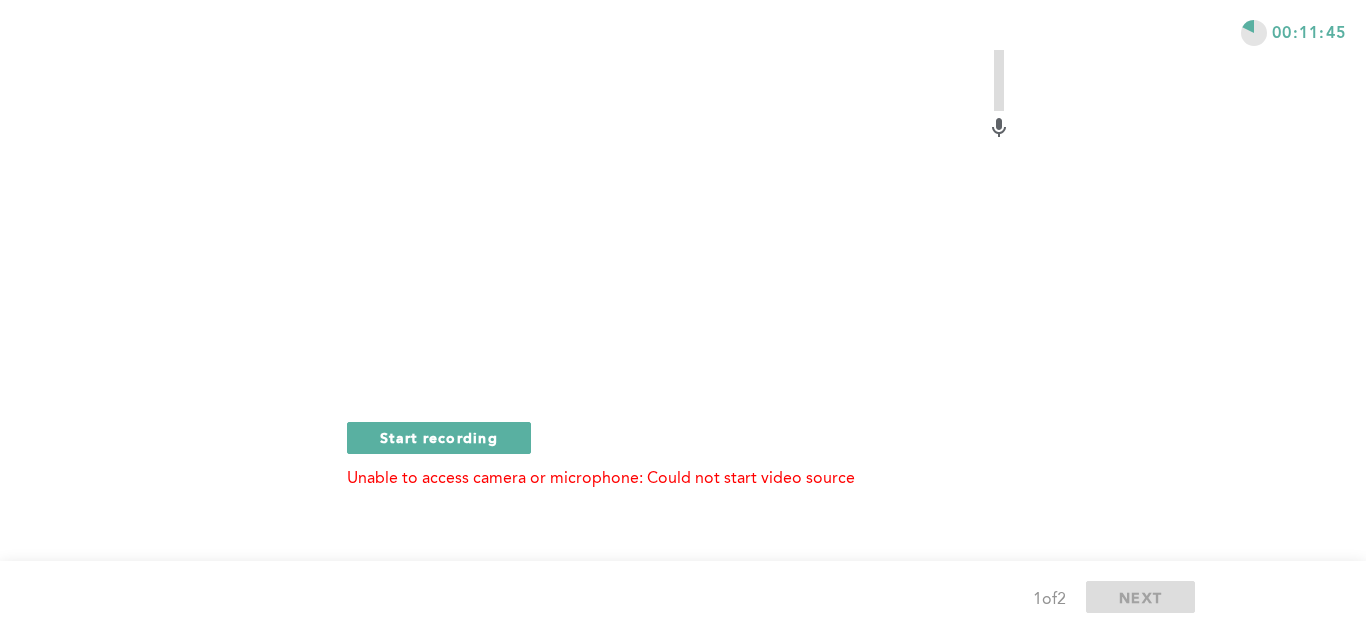 click on "00:11:45 Q1 Note:  You will answer two questions about this scenario. ﻿Context:  You’re a warehouse manager and you’ve recently been transferred to a new facility to oversee packing operations. However, you are finding that the facility staff seem to be unusually unmotivated. You’ve noticed team members taking longer-than-expected breaks in the bathroom, where you’ve heard that they are sitting in stalls watching TV on their phones. Other employees openly grumble when they receive instructions and seem unmotivated overall. Your packing rate has been declining, which you have mentioned several times during meetings with your team before shift begins. However, the responses you’ve gotten so far have been disrespectful and unproductive, such as, “We’re not just numbers, you know.” “Why should I work faster so you can work me to the bone?” “We’re not in high school. We can manage ourselves.” Your team’s declining productivity is causing concern about its impact on your performance. 1" at bounding box center (683, -184) 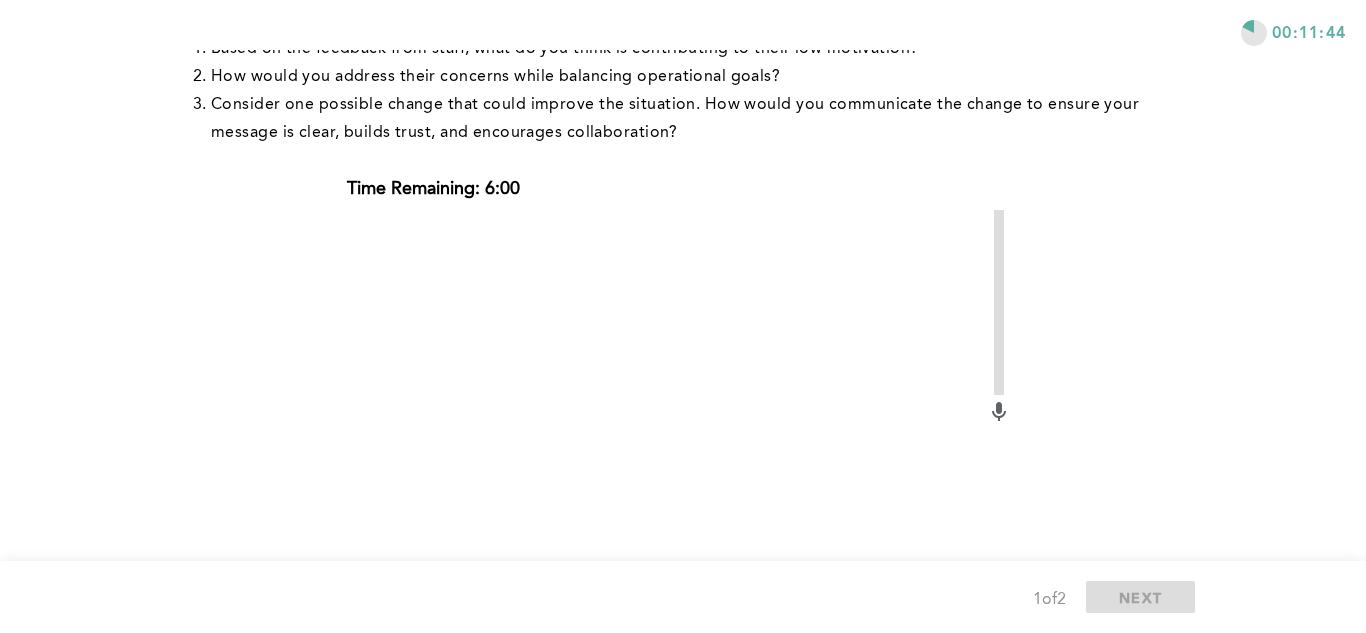 scroll, scrollTop: 713, scrollLeft: 0, axis: vertical 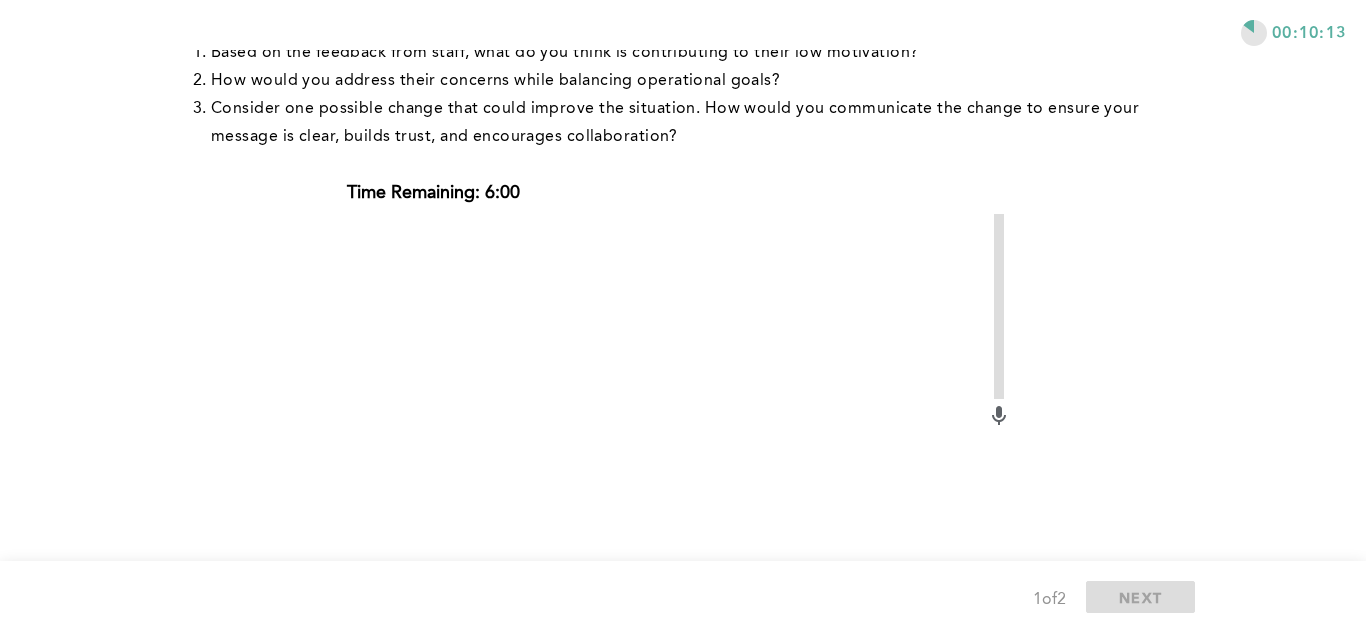click on "00:10:13 Q1 Note:  You will answer two questions about this scenario. ﻿Context:  You’re a warehouse manager and you’ve recently been transferred to a new facility to oversee packing operations. However, you are finding that the facility staff seem to be unusually unmotivated. You’ve noticed team members taking longer-than-expected breaks in the bathroom, where you’ve heard that they are sitting in stalls watching TV on their phones. Other employees openly grumble when they receive instructions and seem unmotivated overall. Your packing rate has been declining, which you have mentioned several times during meetings with your team before shift begins. However, the responses you’ve gotten so far have been disrespectful and unproductive, such as, “We’re not just numbers, you know.” “Why should I work faster so you can work me to the bone?” “We’re not in high school. We can manage ourselves.” Your team’s declining productivity is causing concern about its impact on your performance. 1" at bounding box center [683, 104] 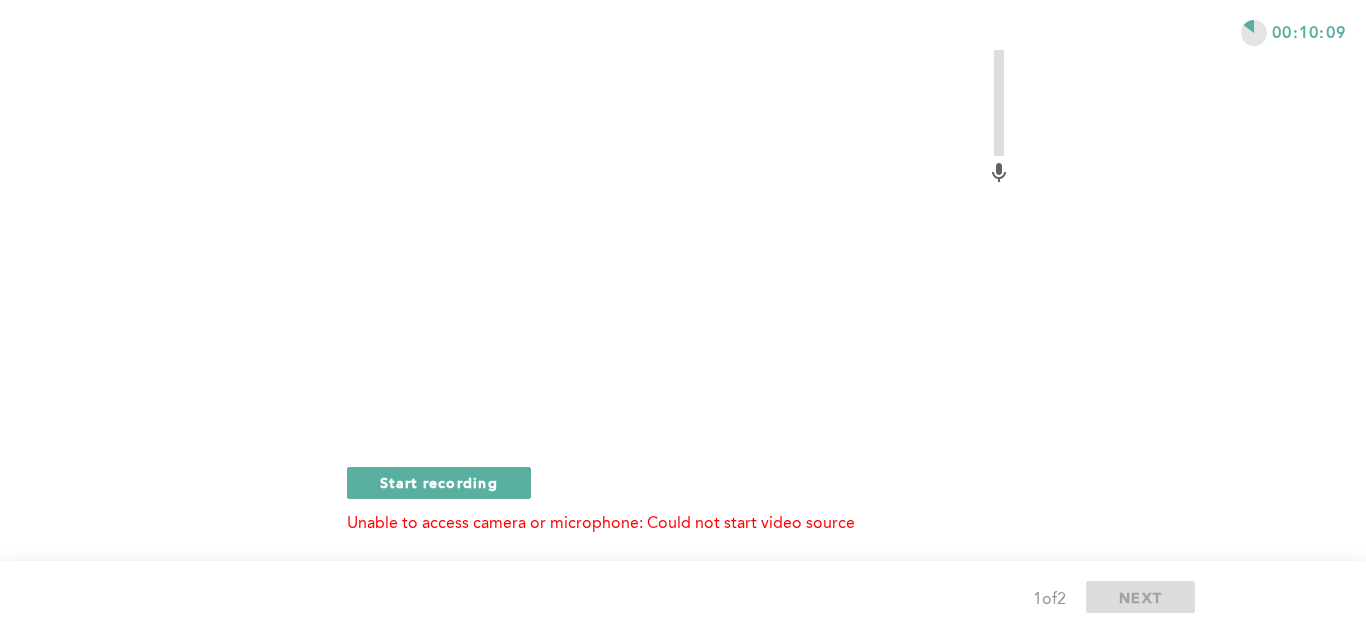scroll, scrollTop: 1001, scrollLeft: 0, axis: vertical 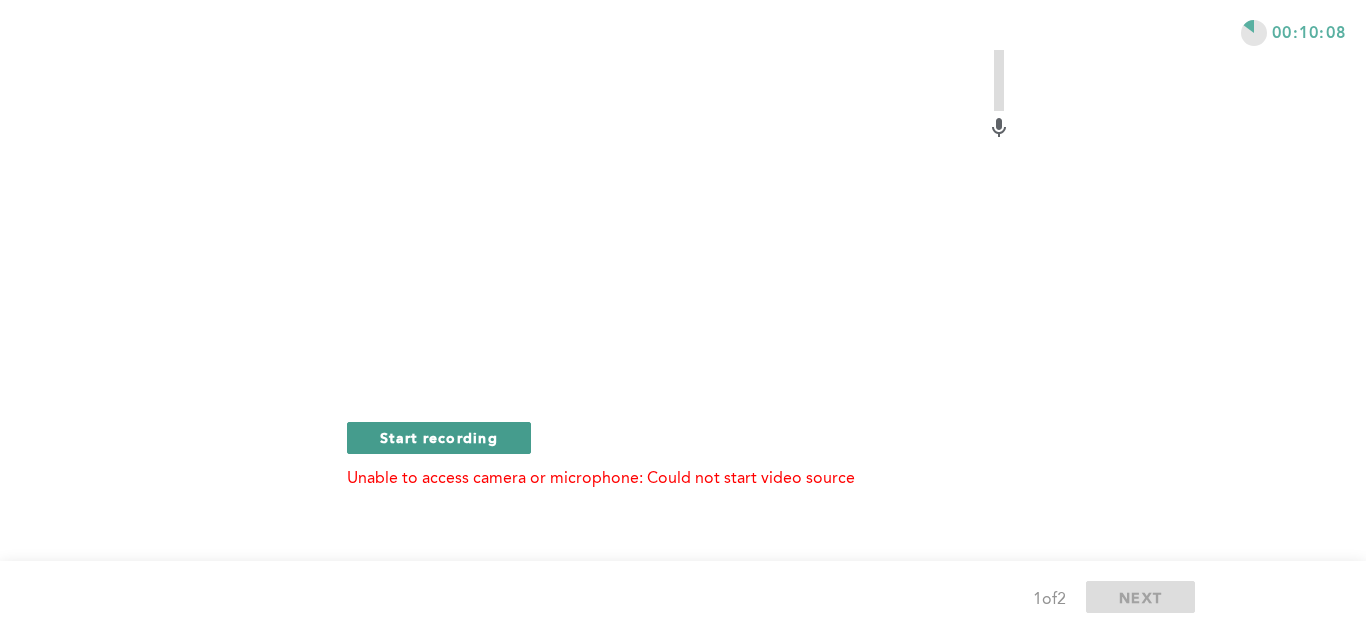 click on "Start recording" at bounding box center [439, 437] 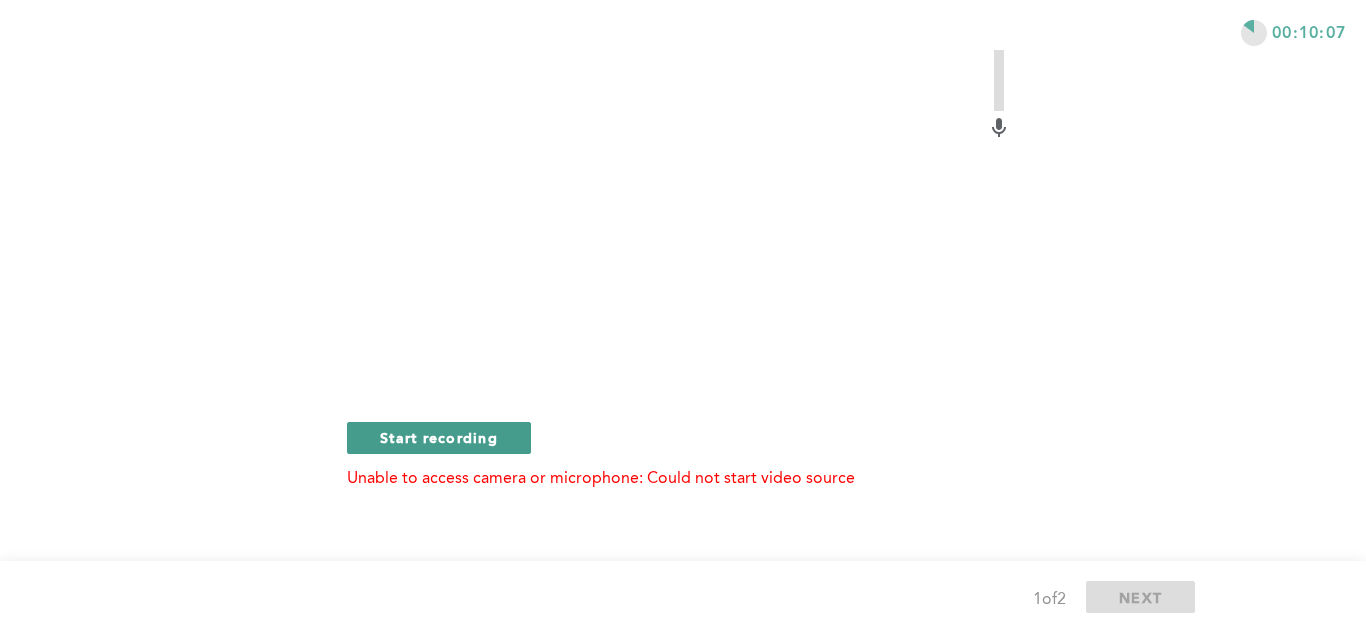 click on "Start recording" at bounding box center (439, 438) 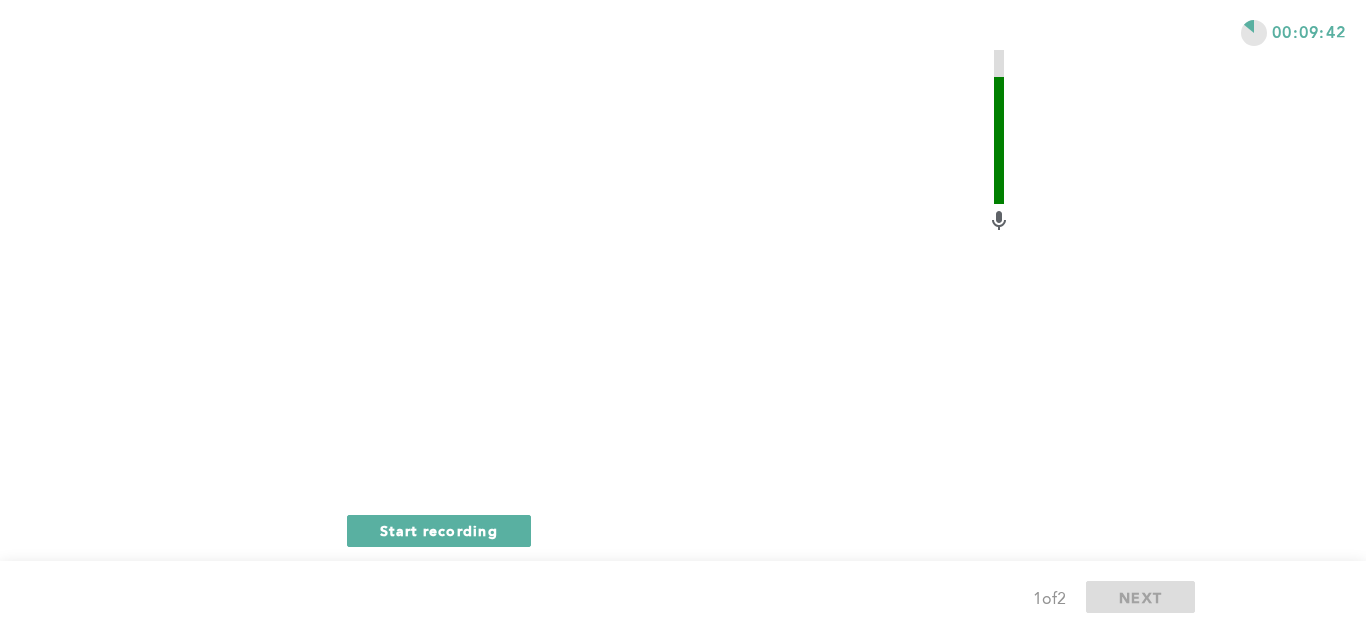 scroll, scrollTop: 969, scrollLeft: 0, axis: vertical 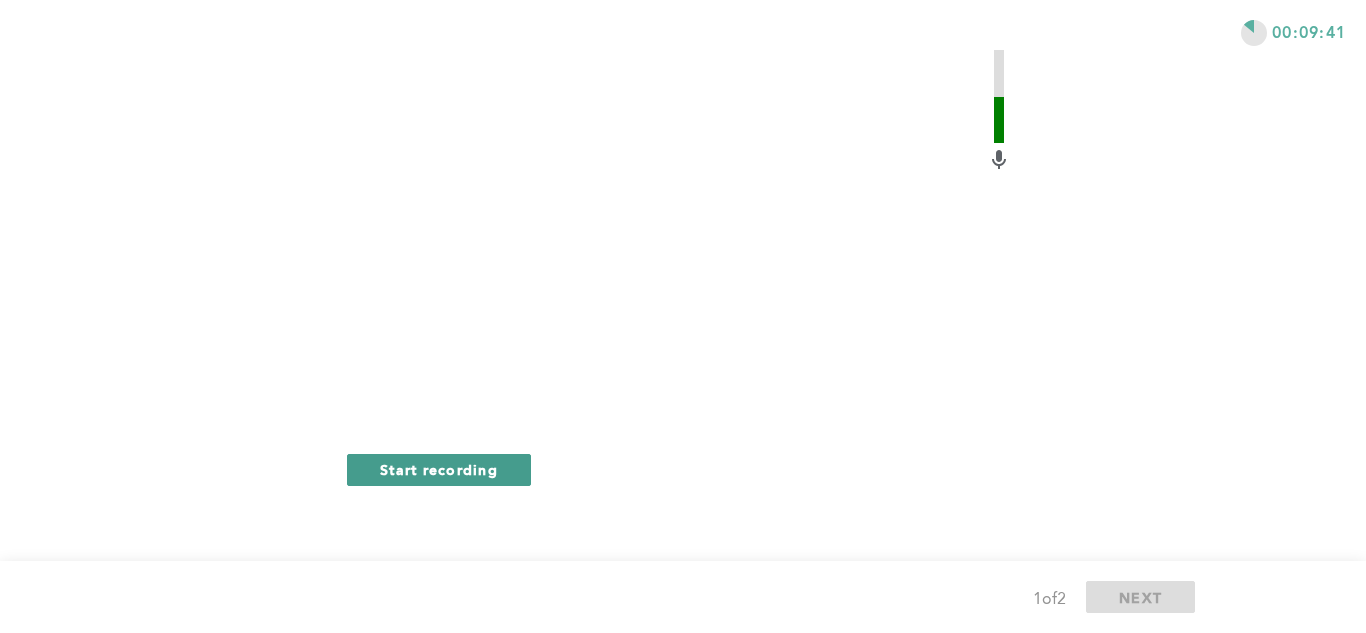 click on "Start recording" at bounding box center [439, 470] 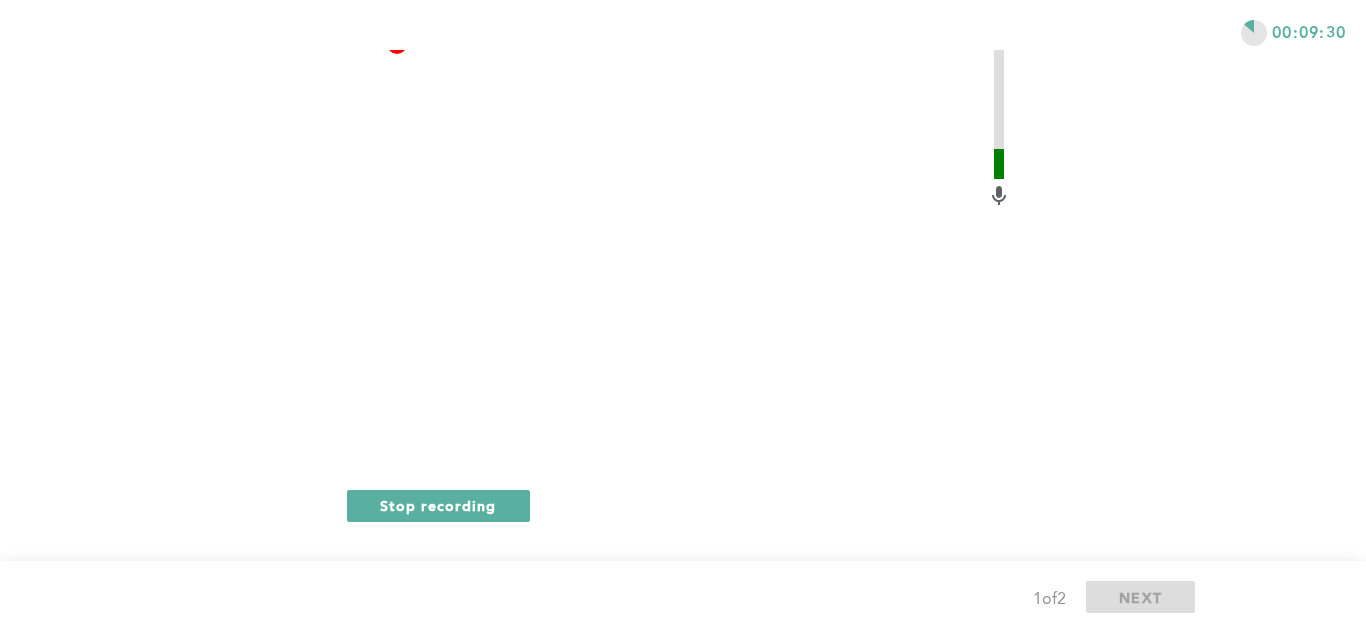 scroll, scrollTop: 936, scrollLeft: 0, axis: vertical 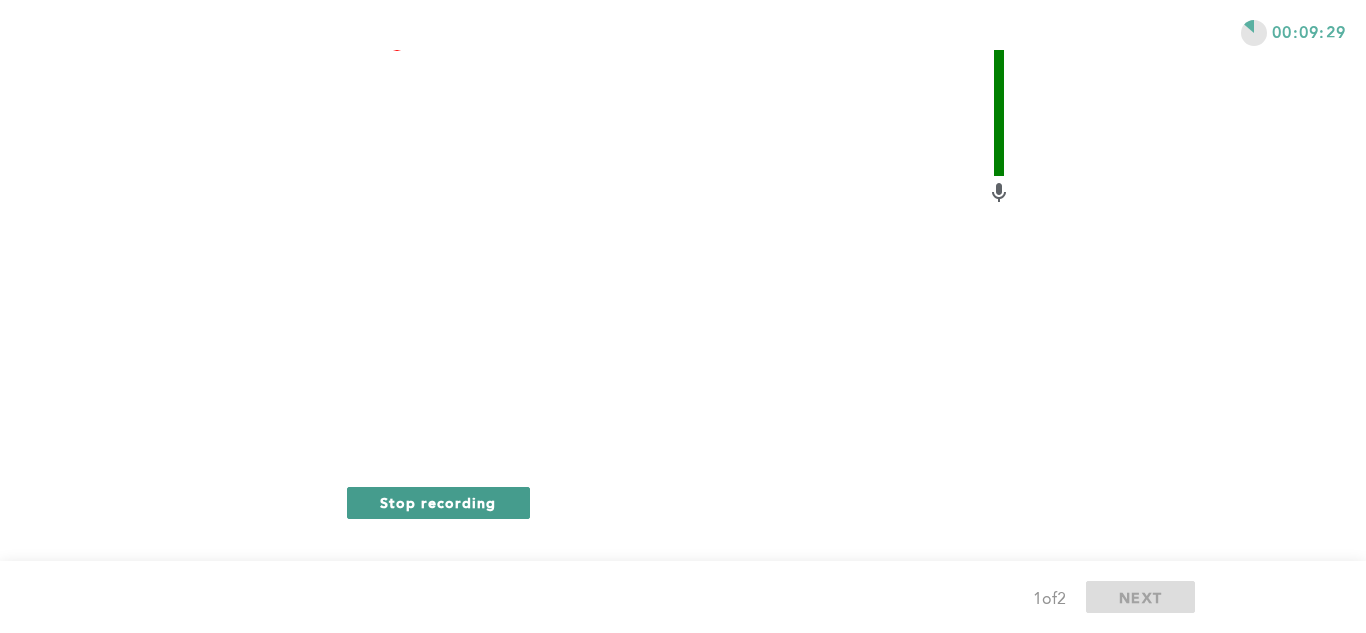 click on "Stop recording" at bounding box center (438, 502) 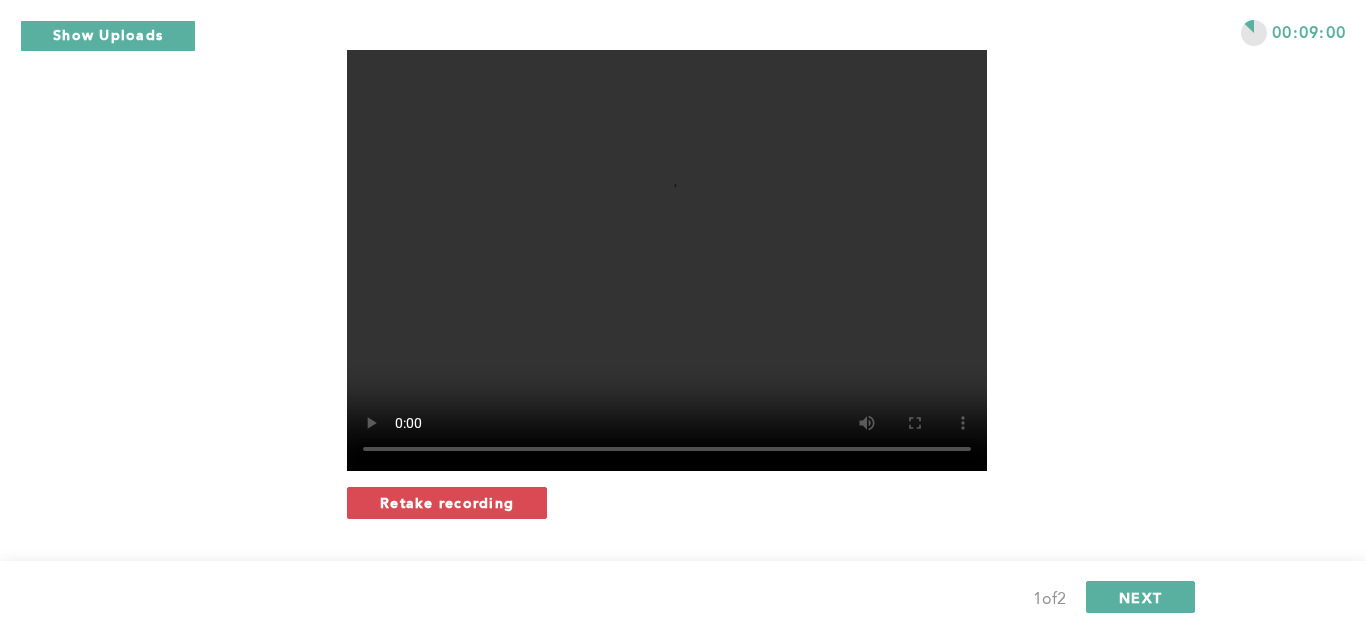 scroll, scrollTop: 944, scrollLeft: 0, axis: vertical 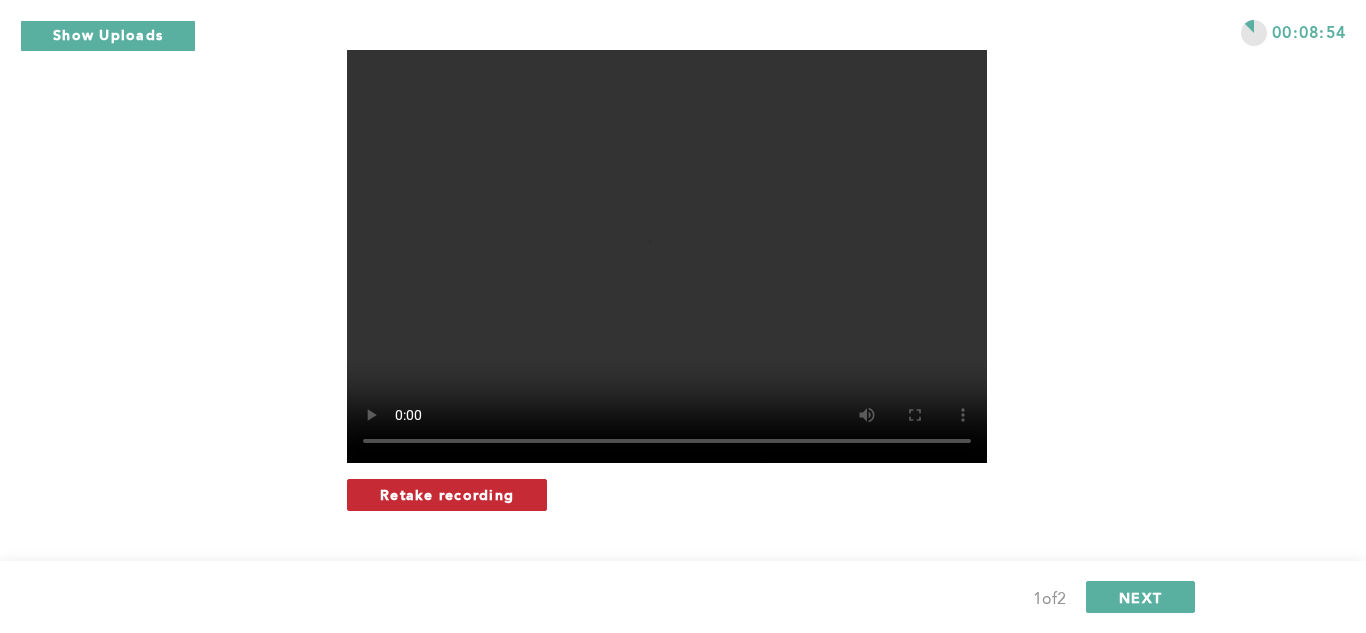 click on "Retake recording" at bounding box center [447, 494] 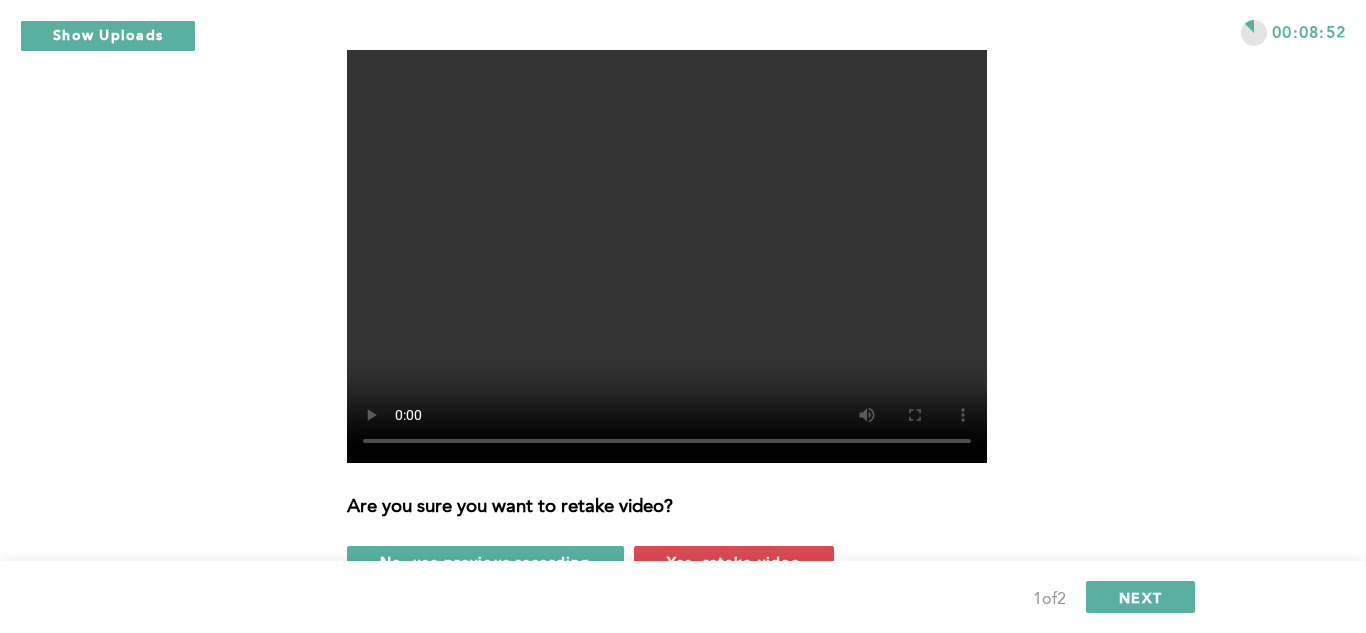 scroll, scrollTop: 1050, scrollLeft: 0, axis: vertical 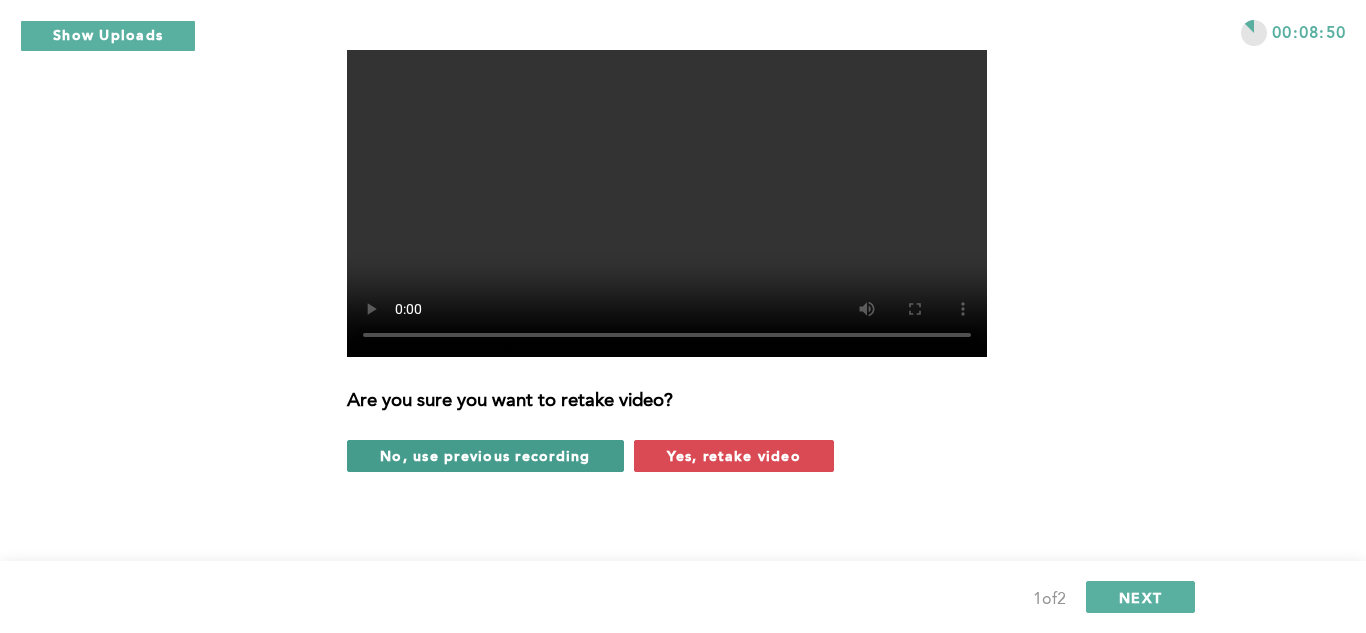 click on "No, use previous recording" at bounding box center (485, 455) 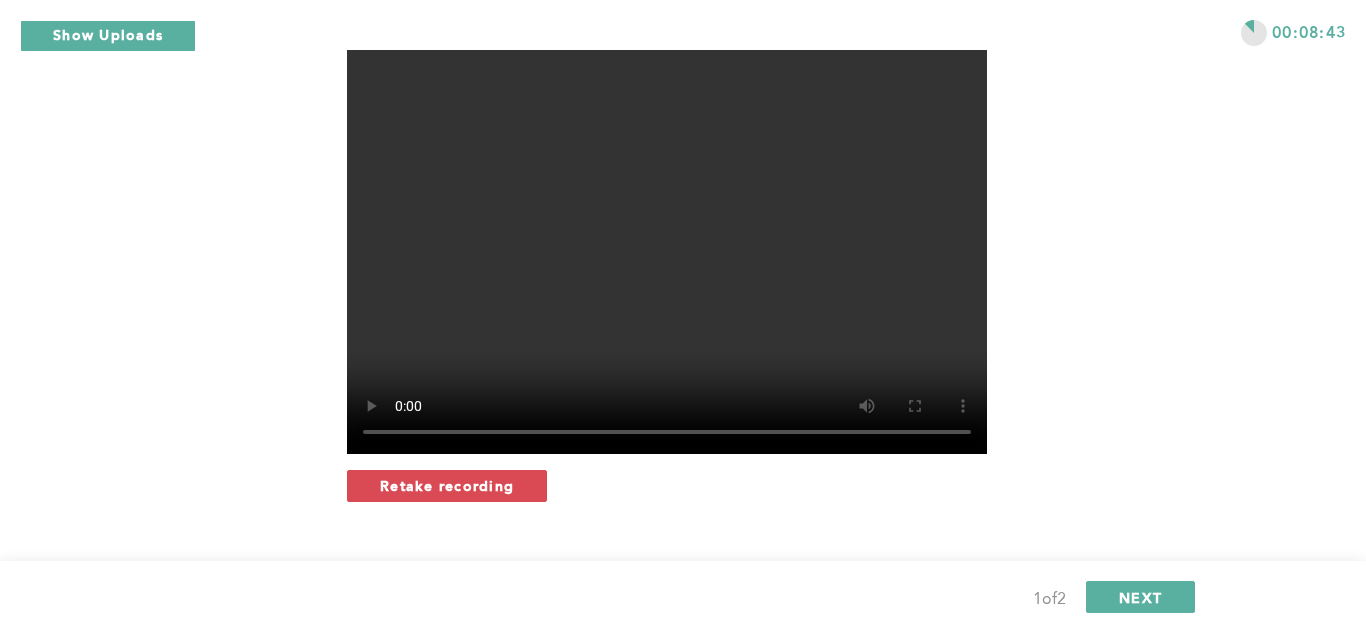 scroll, scrollTop: 983, scrollLeft: 0, axis: vertical 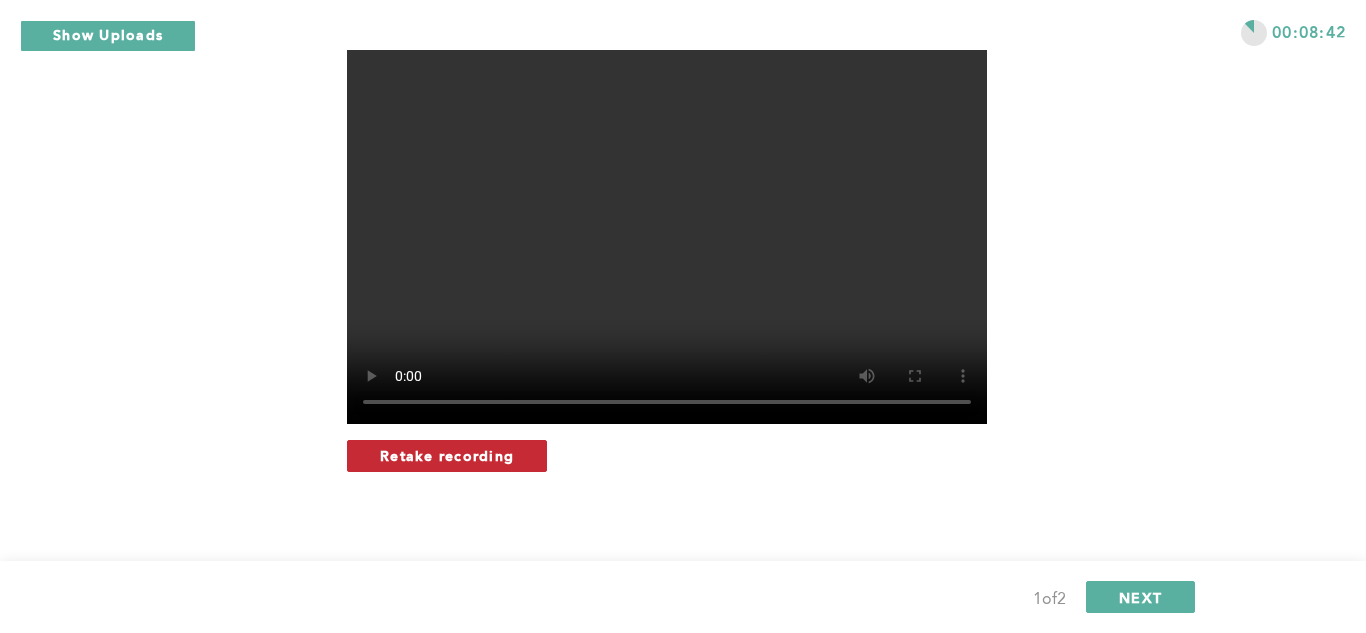 click on "Retake recording" at bounding box center (447, 456) 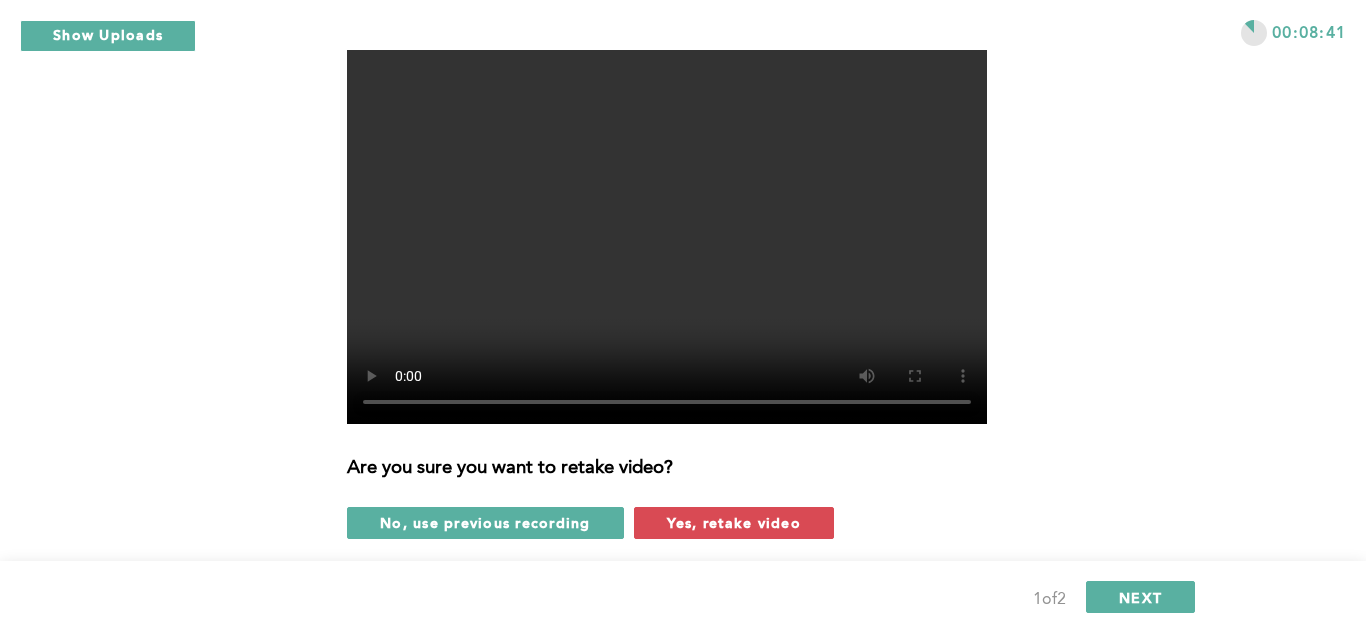 click on "Are you sure you want to retake video?" at bounding box center (679, 469) 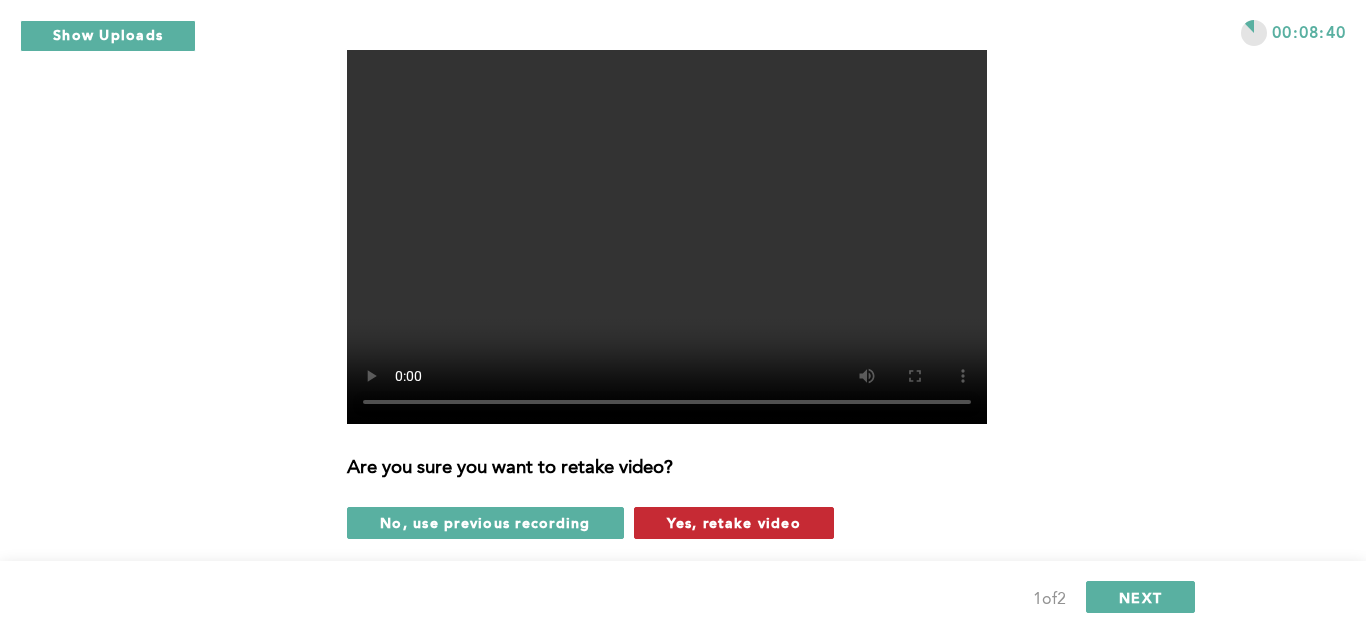 click on "Yes, retake video" at bounding box center (734, 522) 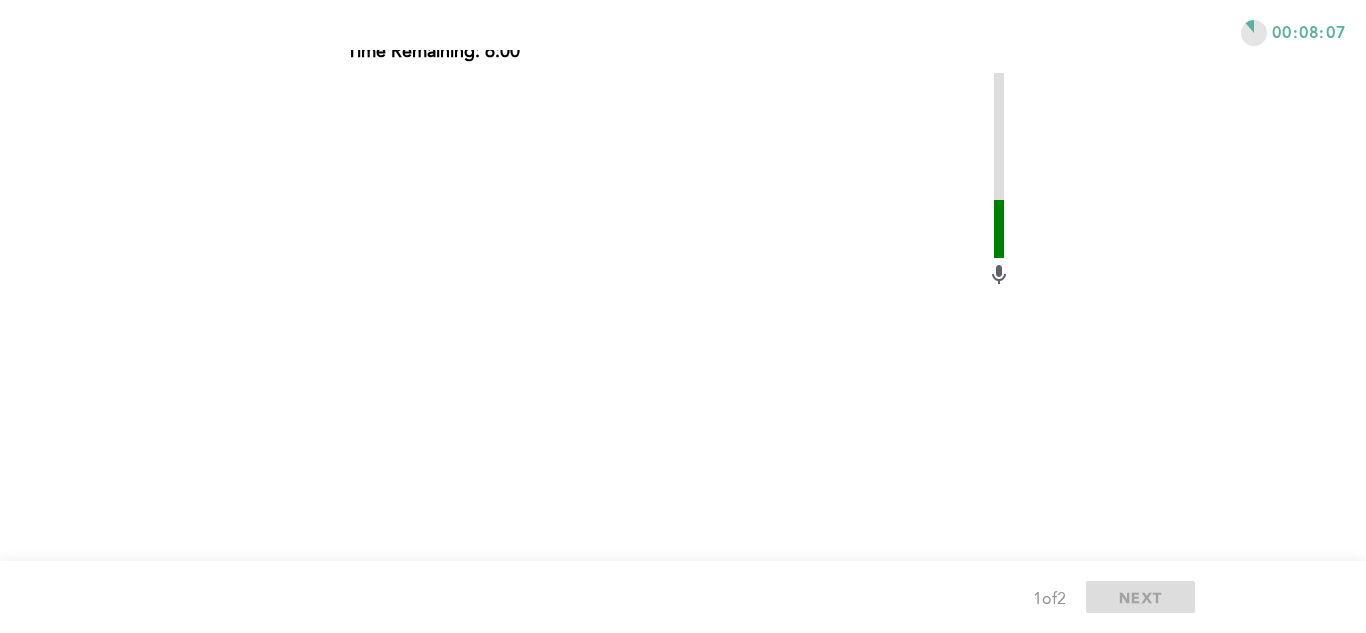 scroll, scrollTop: 983, scrollLeft: 0, axis: vertical 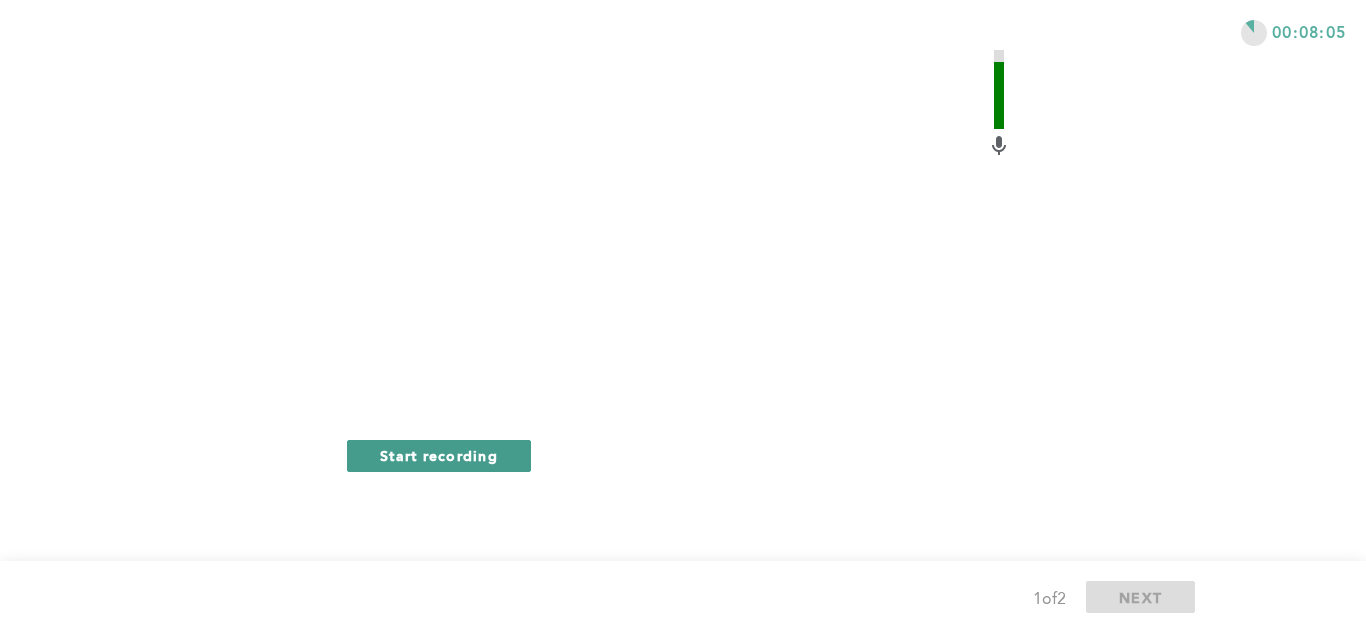 click on "Start recording" at bounding box center [439, 456] 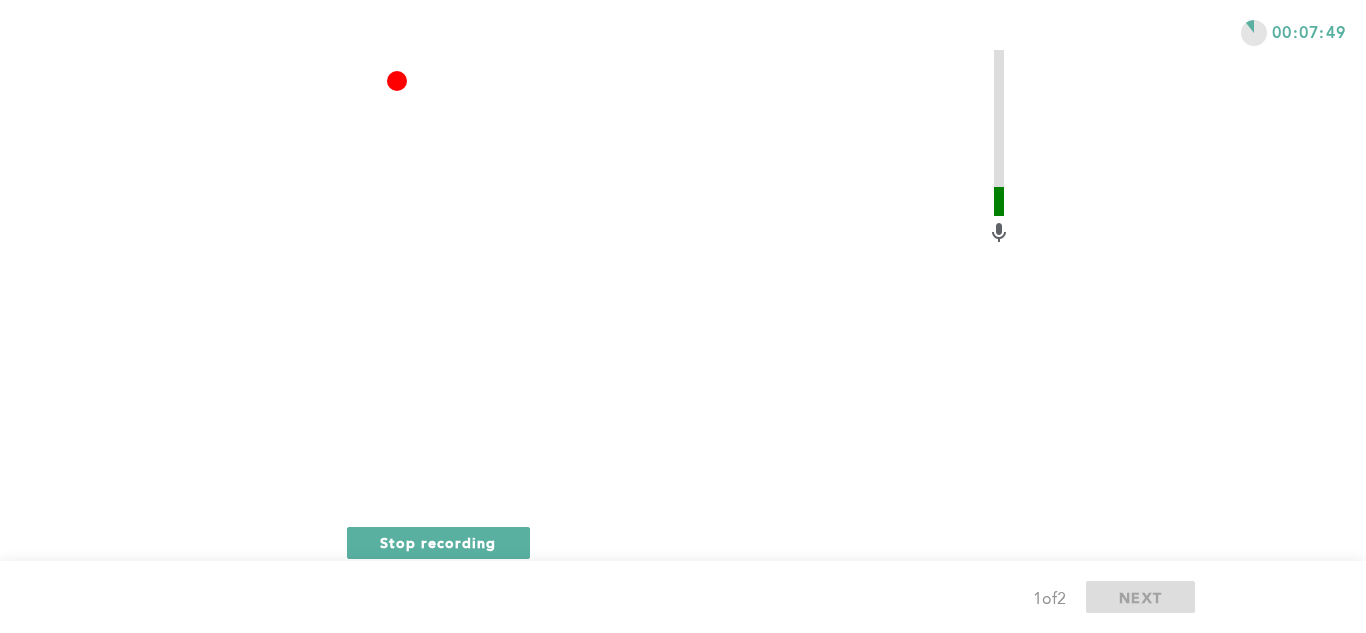 scroll, scrollTop: 887, scrollLeft: 0, axis: vertical 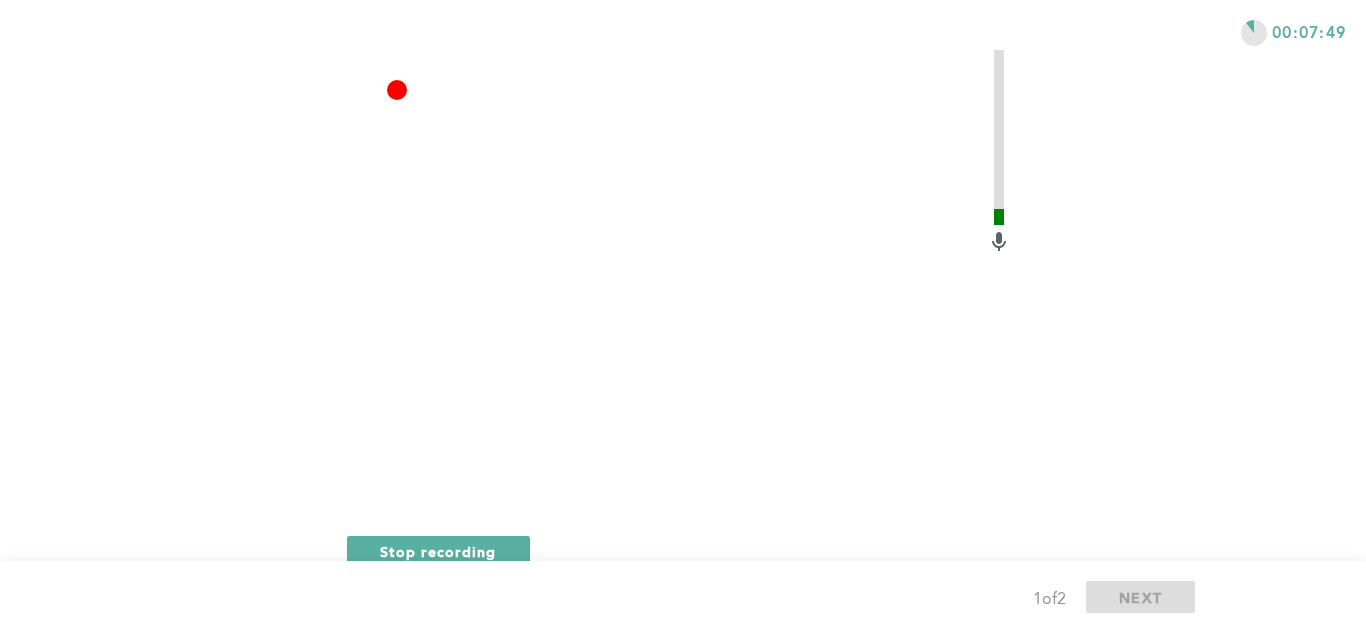 click on "00:07:49 Q1 Note:  You will answer two questions about this scenario. ﻿Context:  You’re a warehouse manager and you’ve recently been transferred to a new facility to oversee packing operations. However, you are finding that the facility staff seem to be unusually unmotivated. You’ve noticed team members taking longer-than-expected breaks in the bathroom, where you’ve heard that they are sitting in stalls watching TV on their phones. Other employees openly grumble when they receive instructions and seem unmotivated overall. Your packing rate has been declining, which you have mentioned several times during meetings with your team before shift begins. However, the responses you’ve gotten so far have been disrespectful and unproductive, such as, “We’re not just numbers, you know.” “Why should I work faster so you can work me to the bone?” “We’re not in high school. We can manage ourselves.” Your team’s declining productivity is causing concern about its impact on your performance. 1" at bounding box center [683, -79] 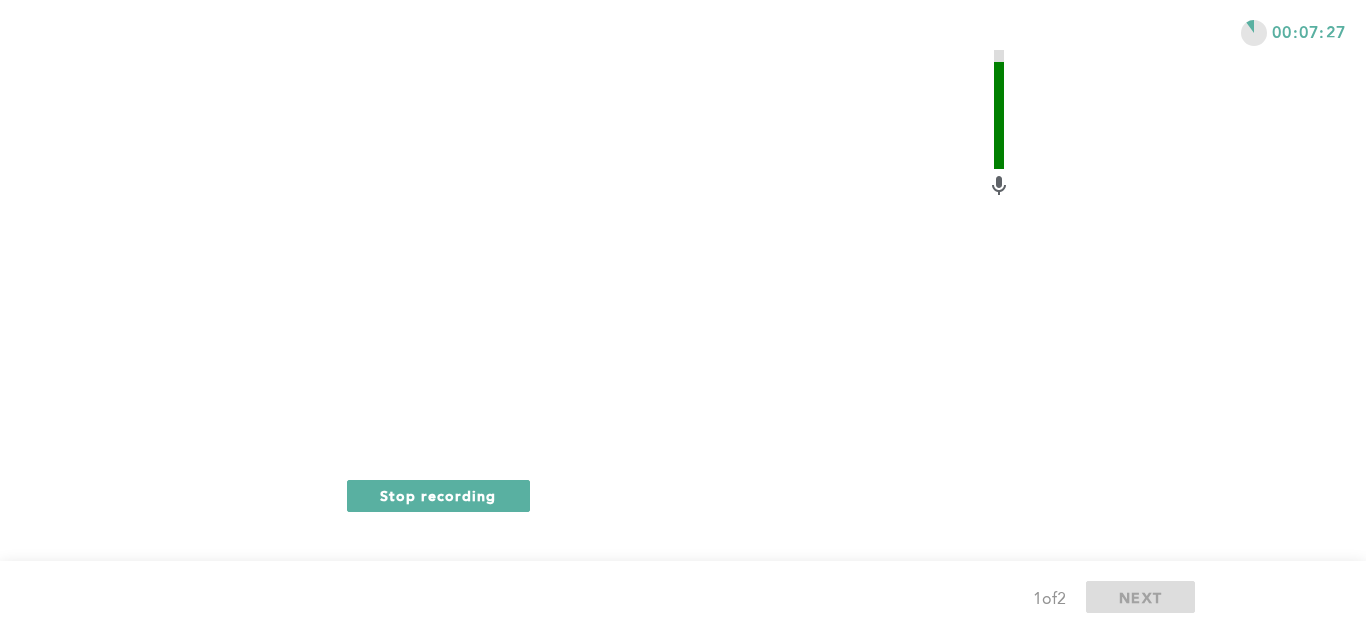 scroll, scrollTop: 983, scrollLeft: 0, axis: vertical 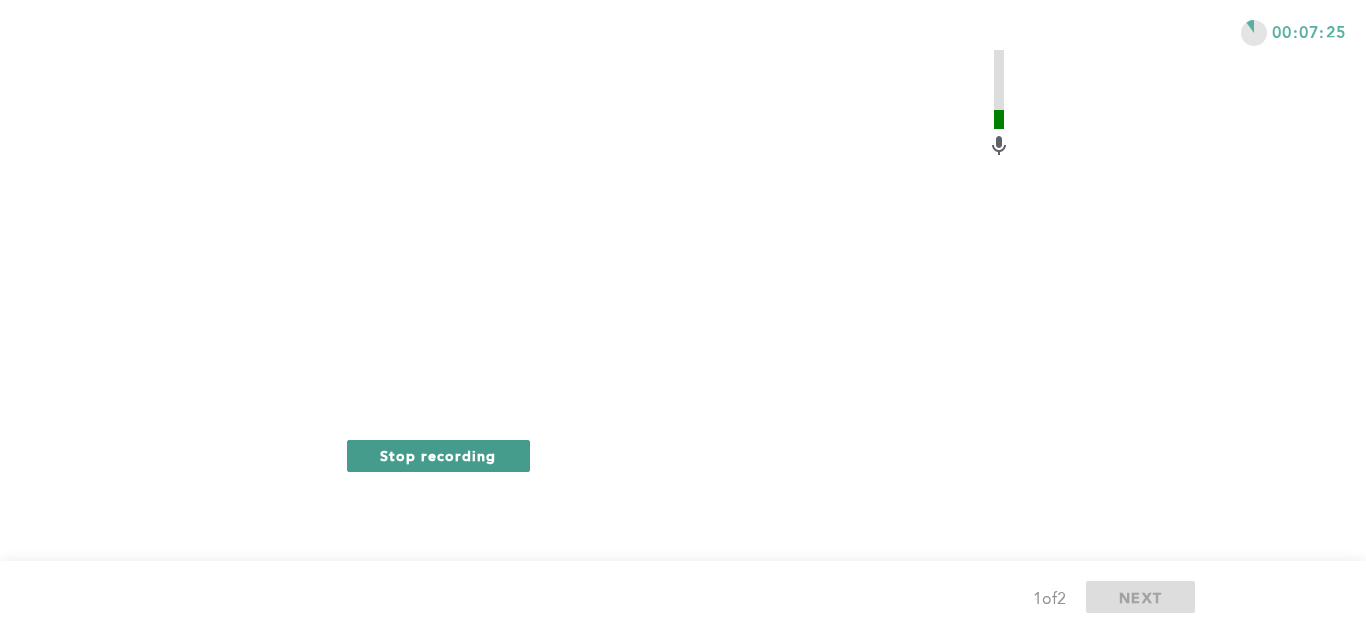 click on "Stop recording" at bounding box center [438, 455] 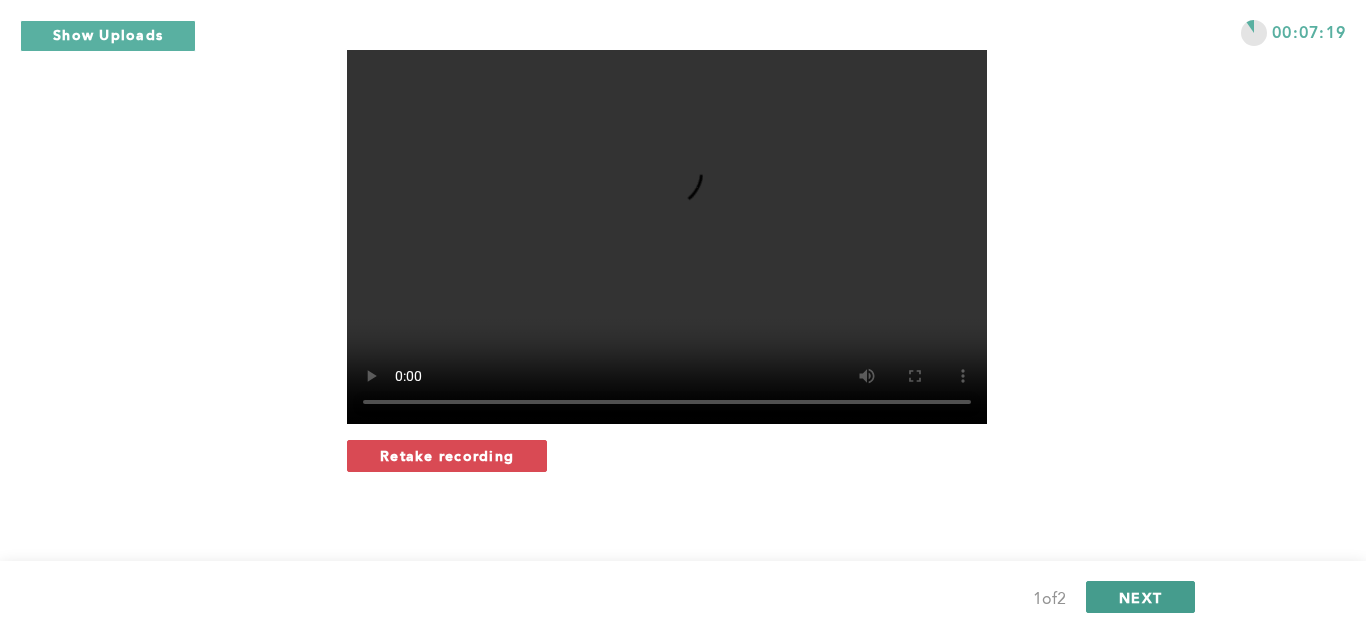click on "NEXT" at bounding box center (1140, 597) 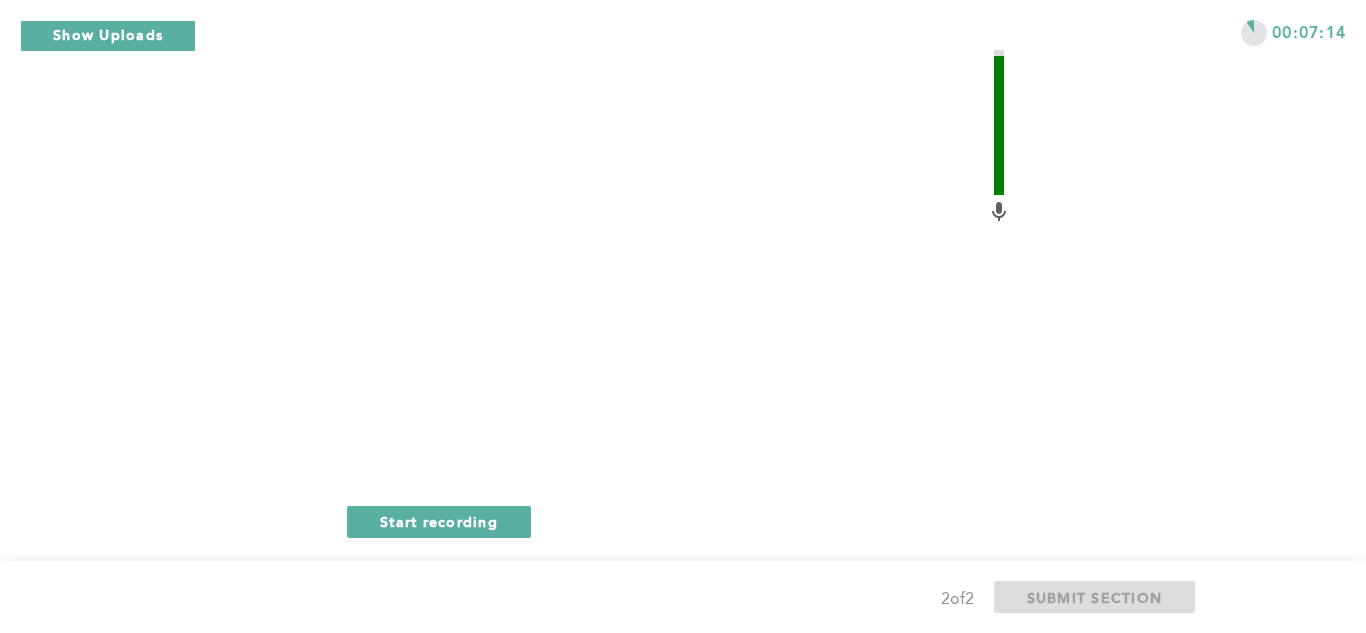 scroll, scrollTop: 870, scrollLeft: 0, axis: vertical 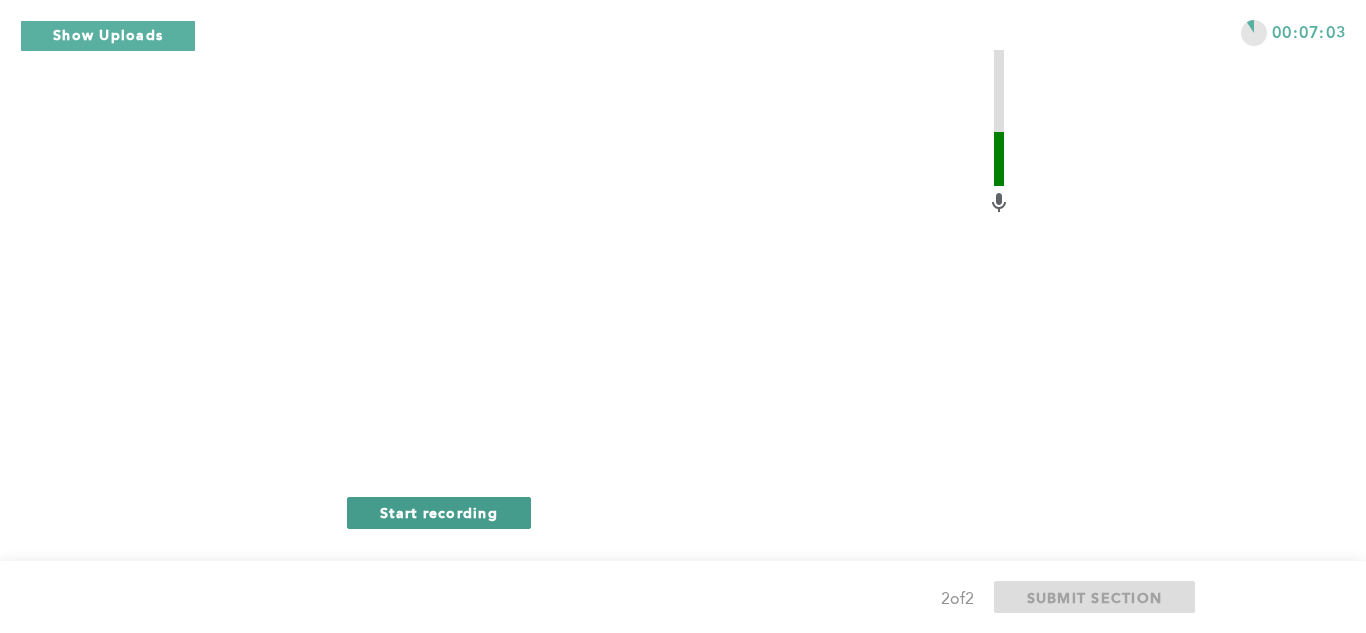 click on "Start recording" at bounding box center [439, 512] 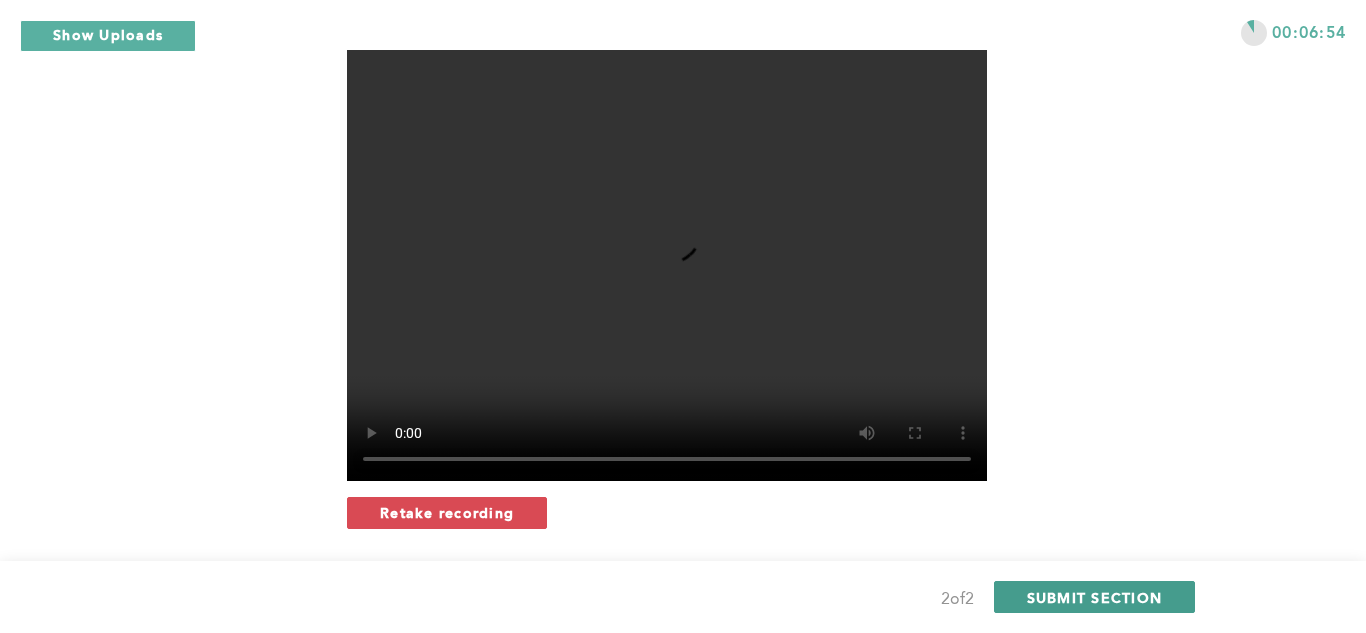 click on "SUBMIT SECTION" at bounding box center [1095, 597] 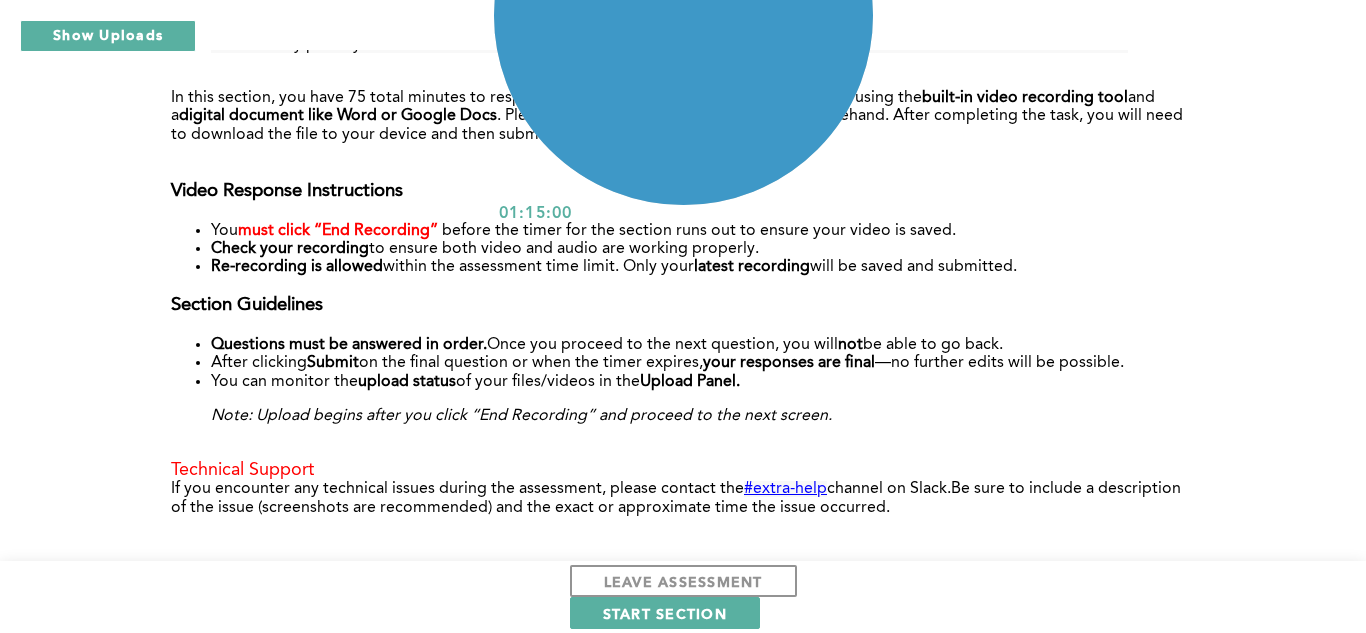scroll, scrollTop: 512, scrollLeft: 0, axis: vertical 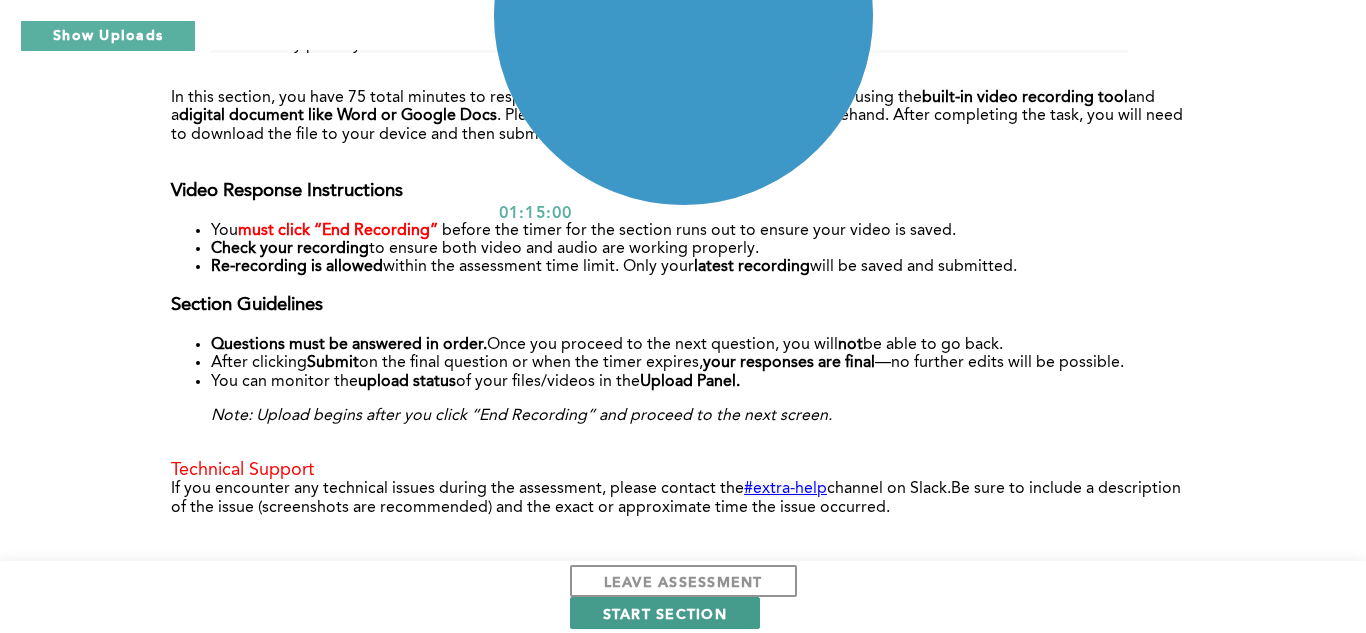 click on "START SECTION" at bounding box center (665, 613) 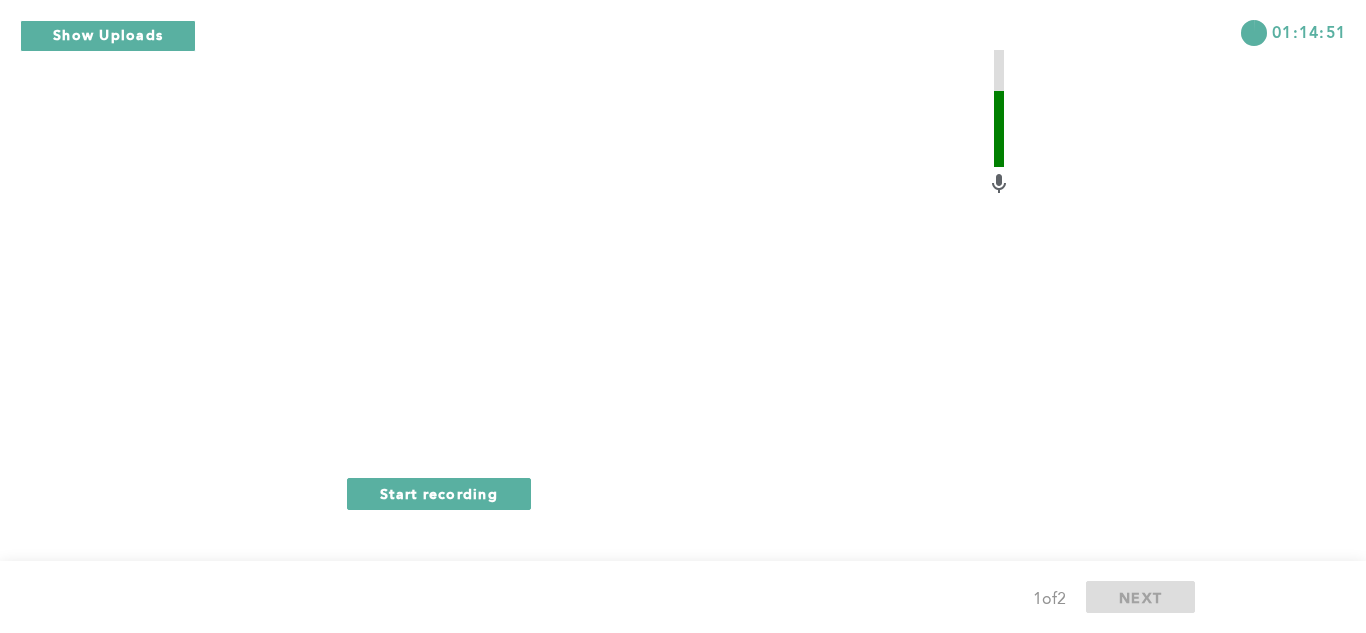 scroll, scrollTop: 759, scrollLeft: 0, axis: vertical 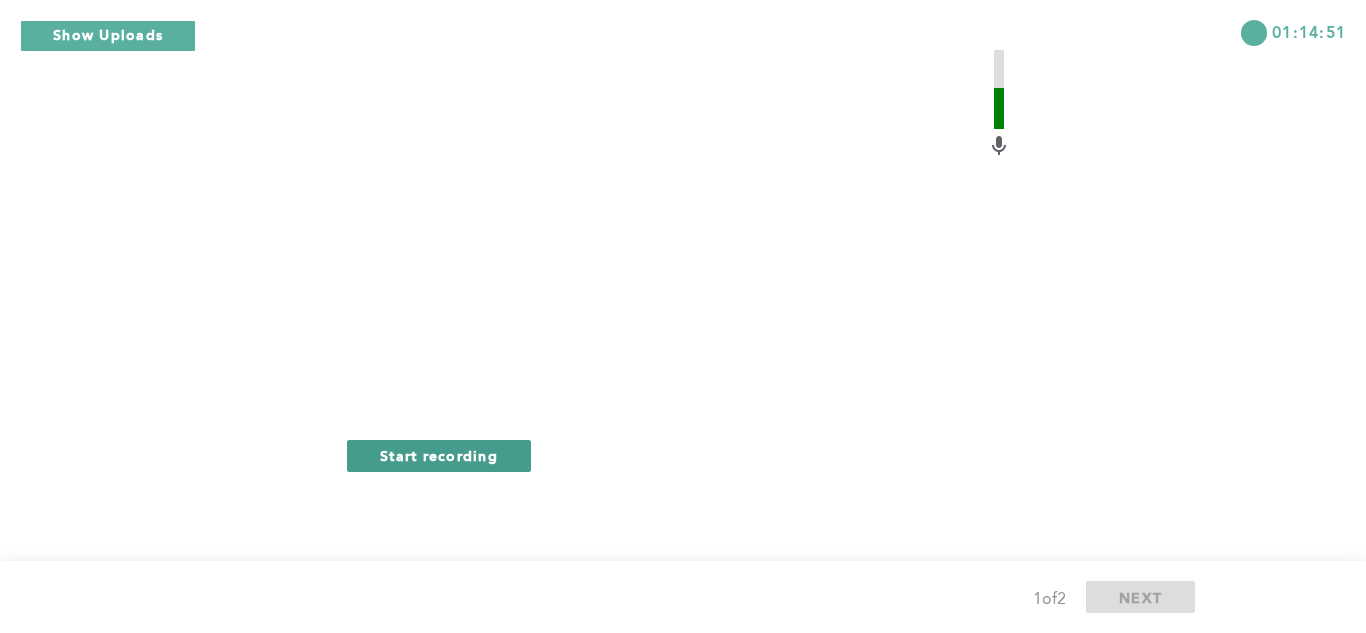 click on "Start recording" at bounding box center (439, 455) 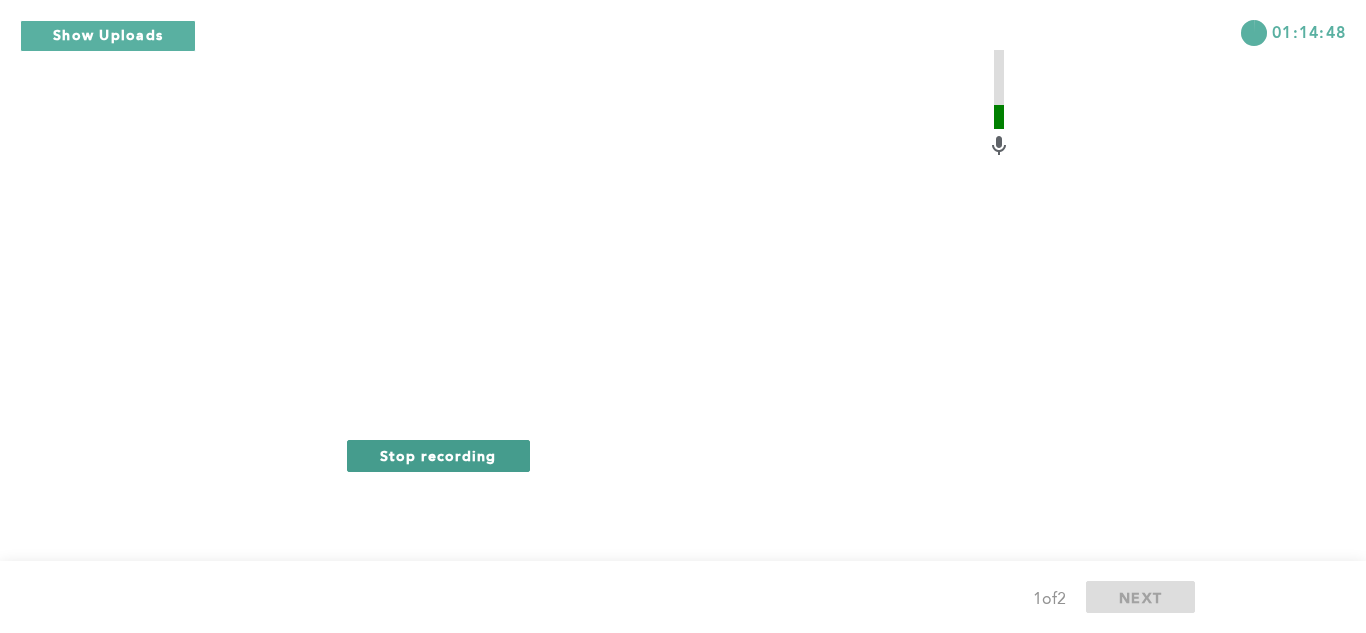 click on "Stop recording" at bounding box center [438, 456] 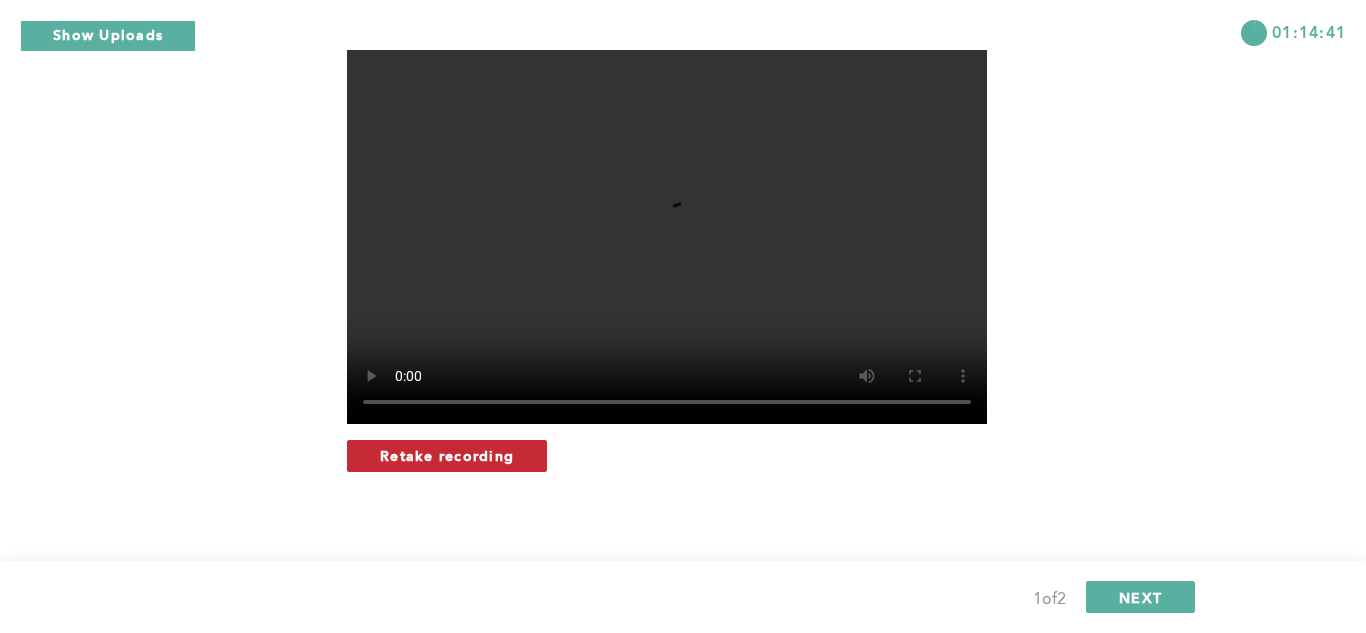 click on "Retake recording" at bounding box center (447, 455) 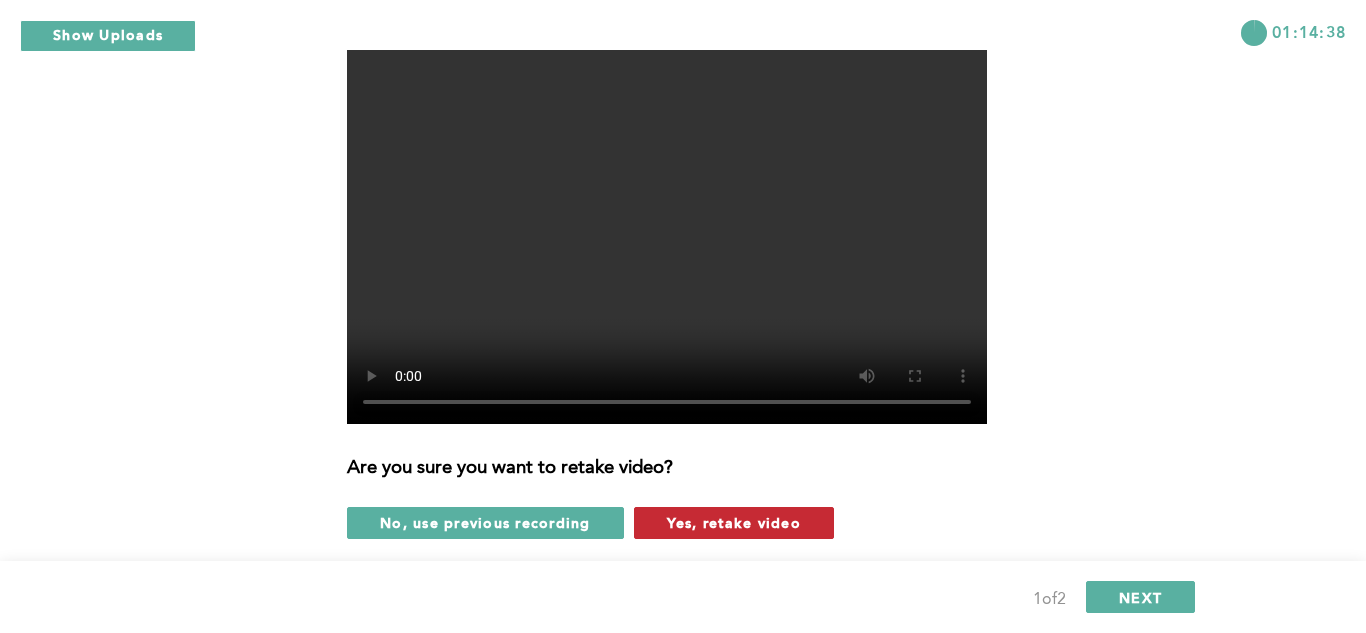 click on "Yes, retake video" at bounding box center (734, 522) 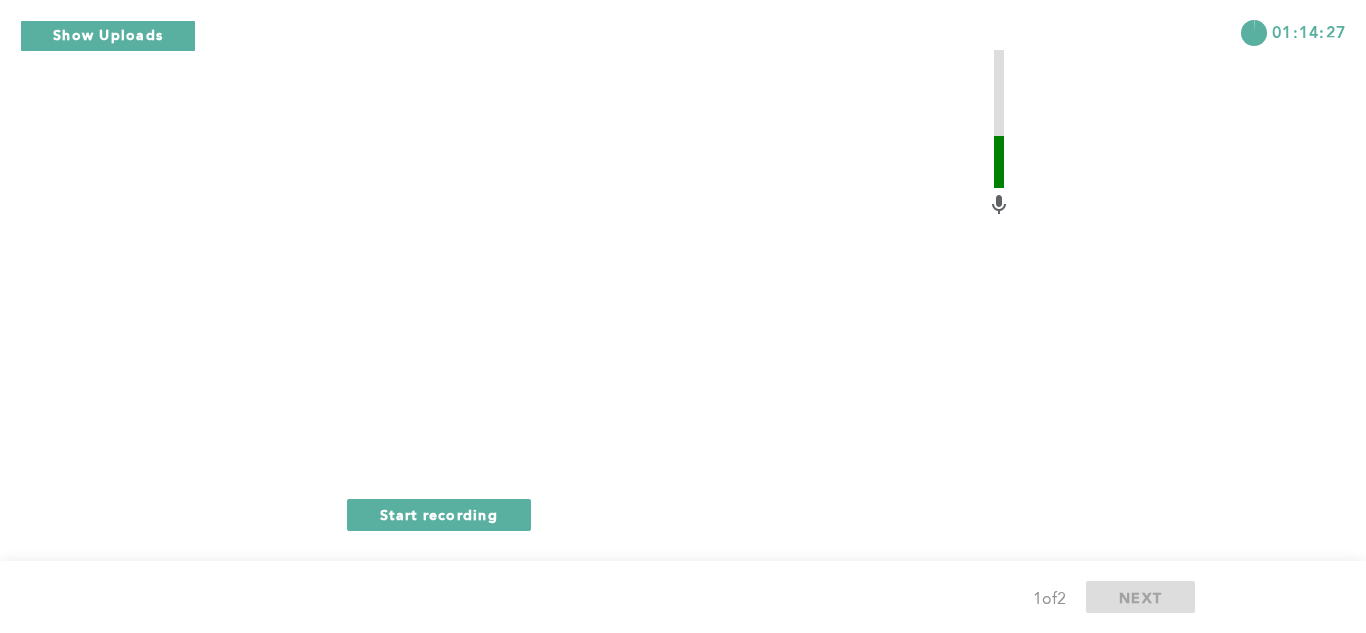 scroll, scrollTop: 759, scrollLeft: 0, axis: vertical 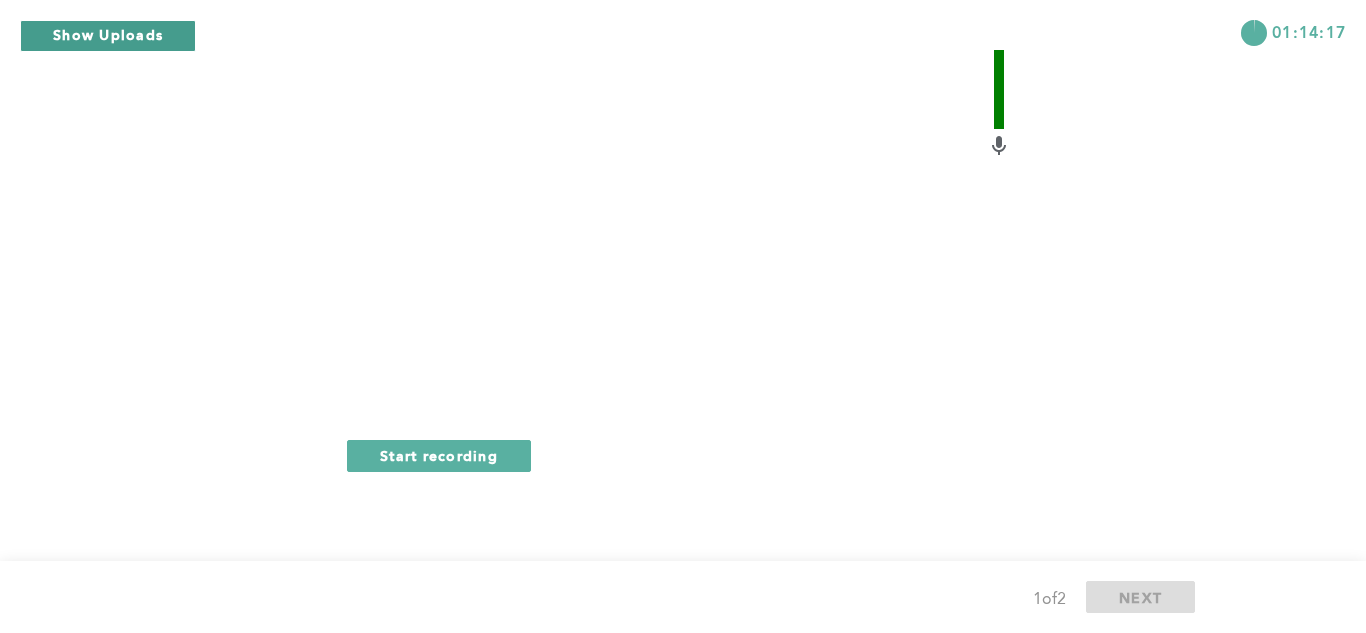 click on "Show Uploads" at bounding box center [108, 36] 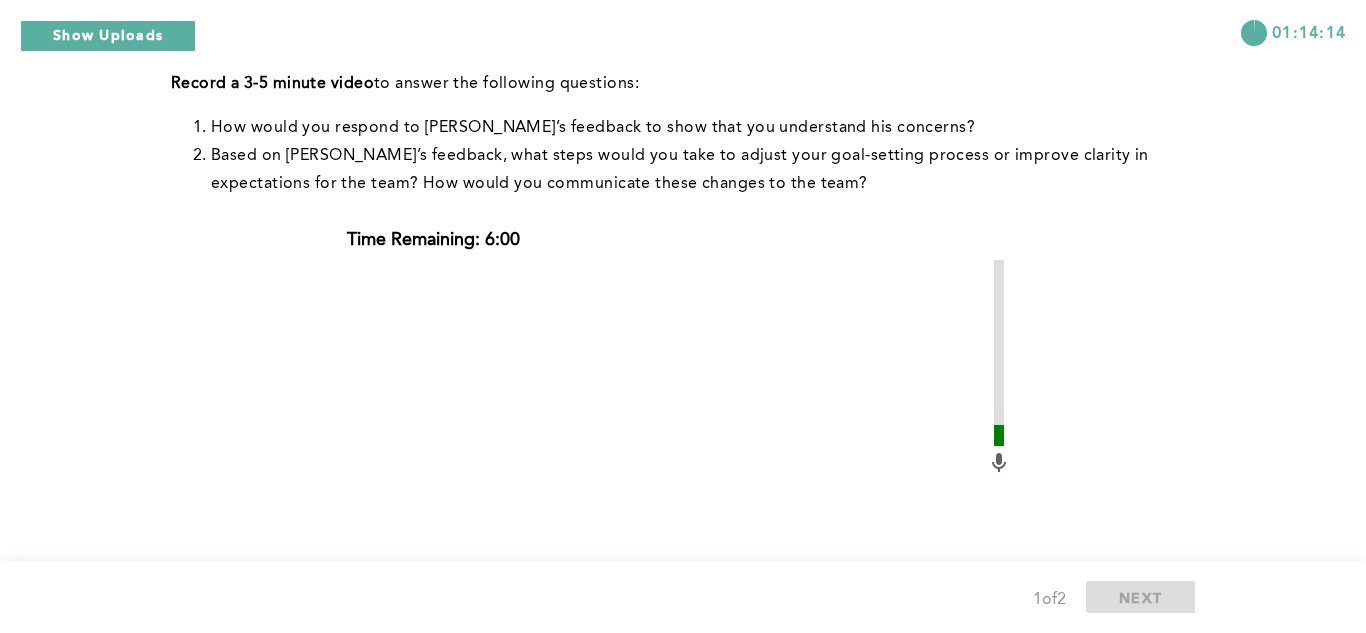 click on "Download" at bounding box center [683, -618] 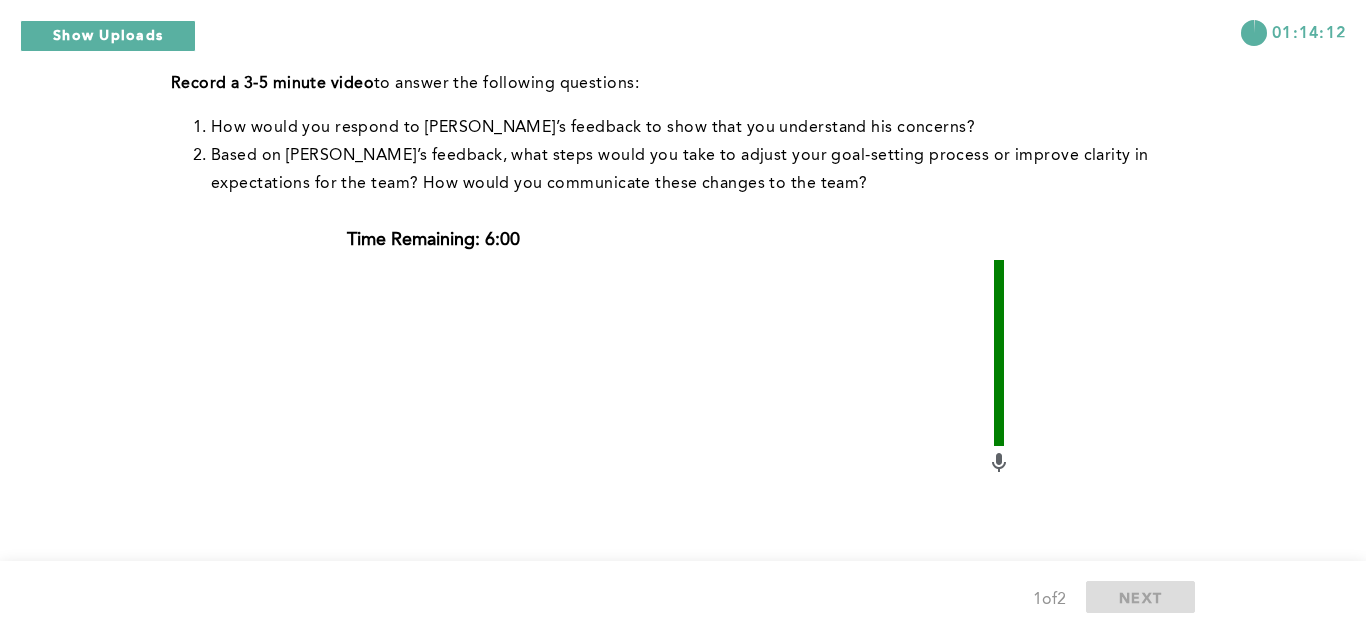click on "Download" at bounding box center (683, -618) 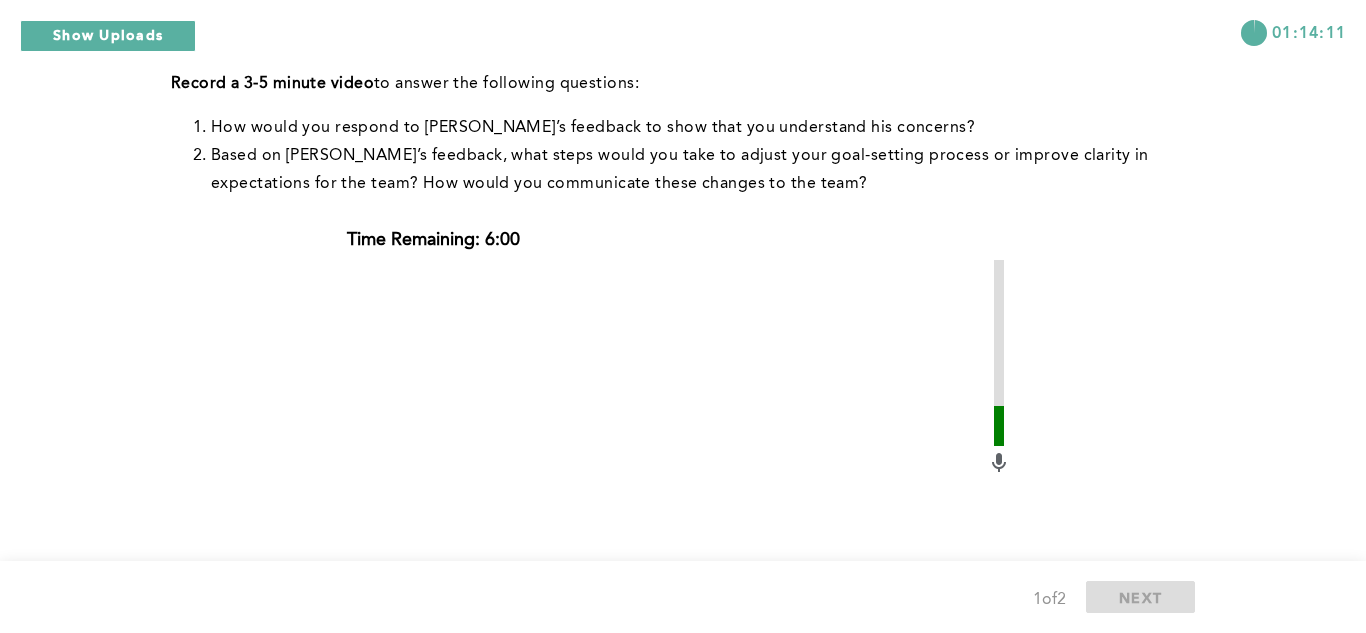 click on "Download" at bounding box center (683, -479) 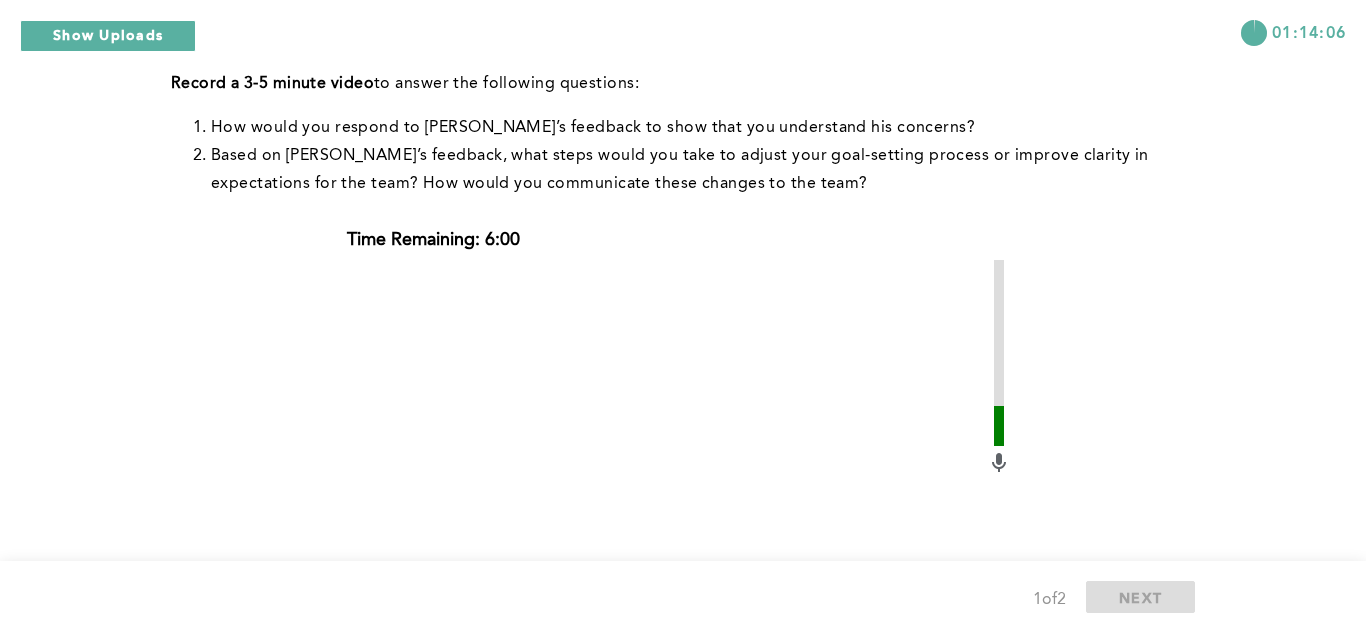 click on "01:14:06" at bounding box center [683, 25] 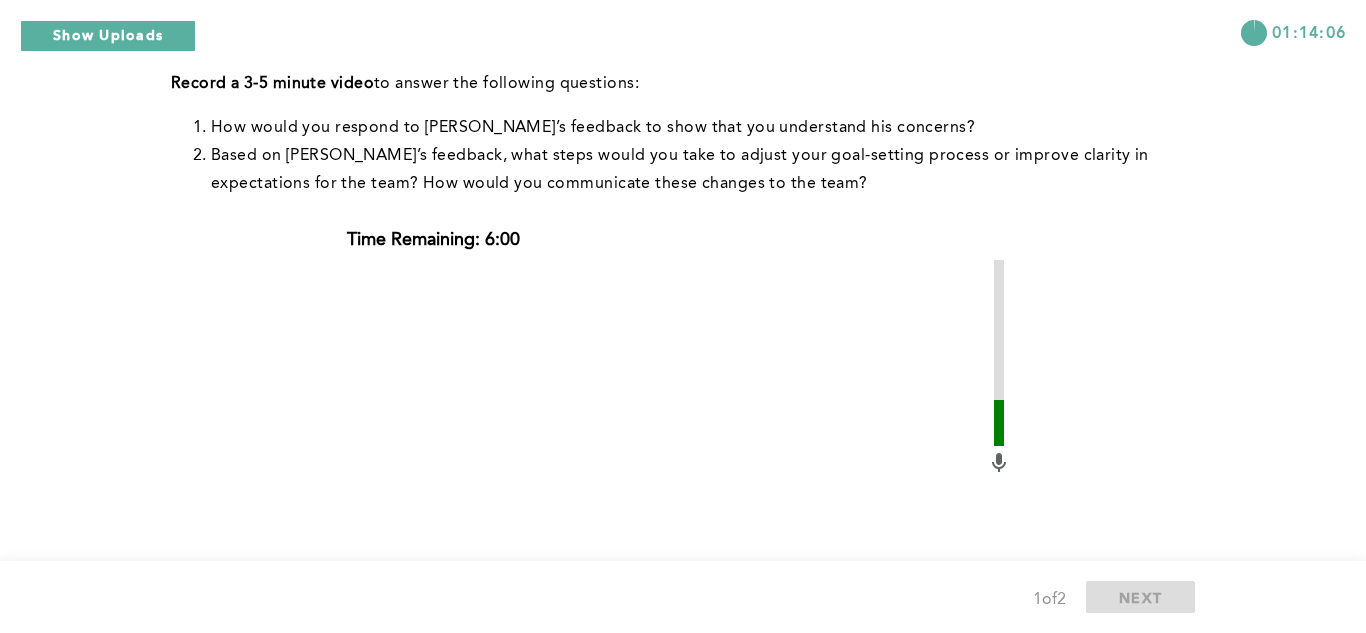 click on "x" at bounding box center [1346, -462] 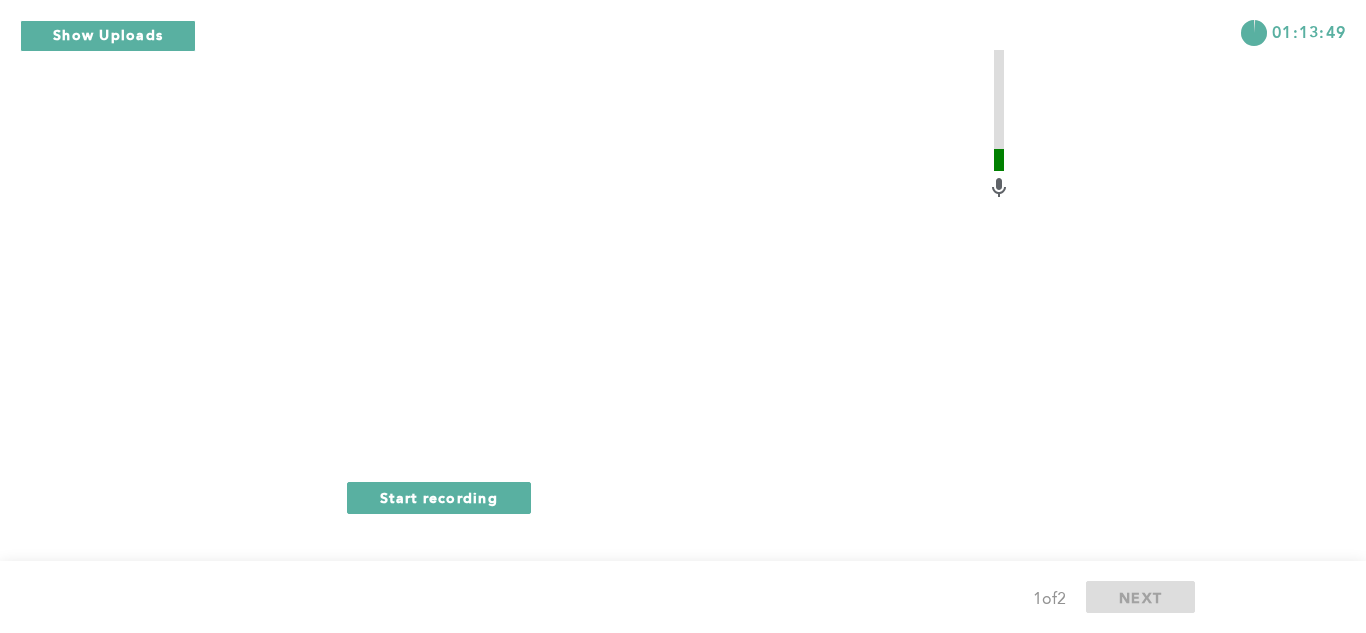 scroll, scrollTop: 724, scrollLeft: 0, axis: vertical 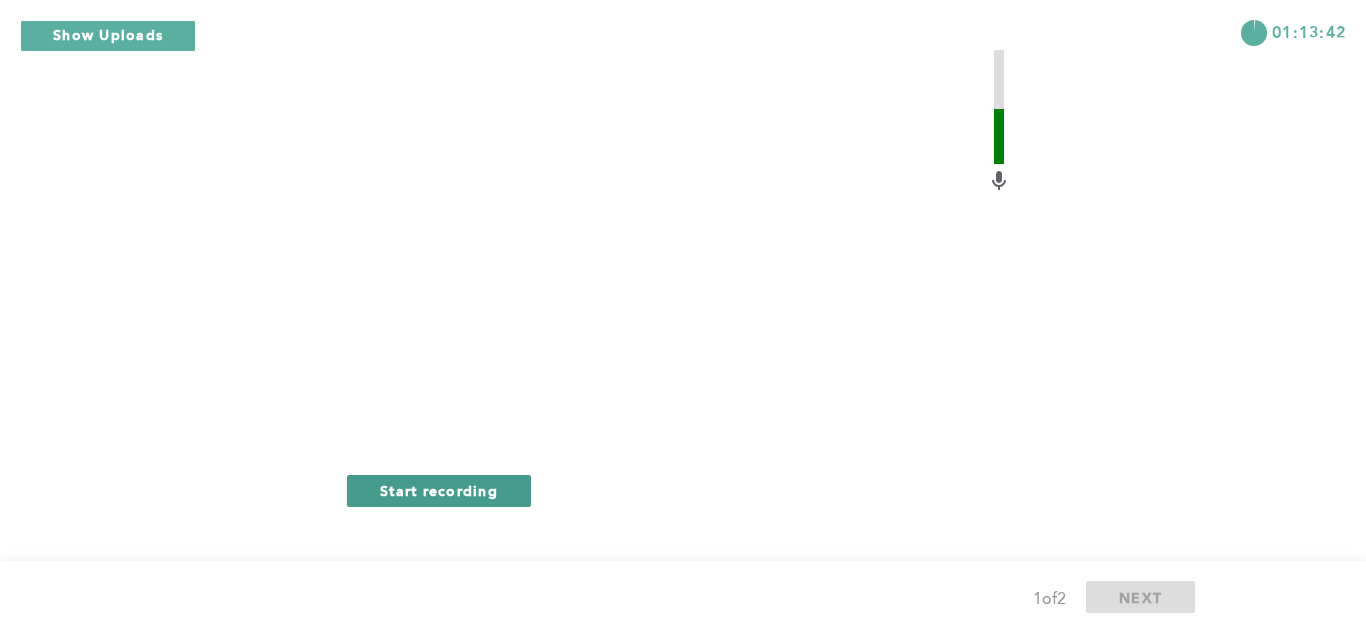 click on "Start recording" at bounding box center [439, 490] 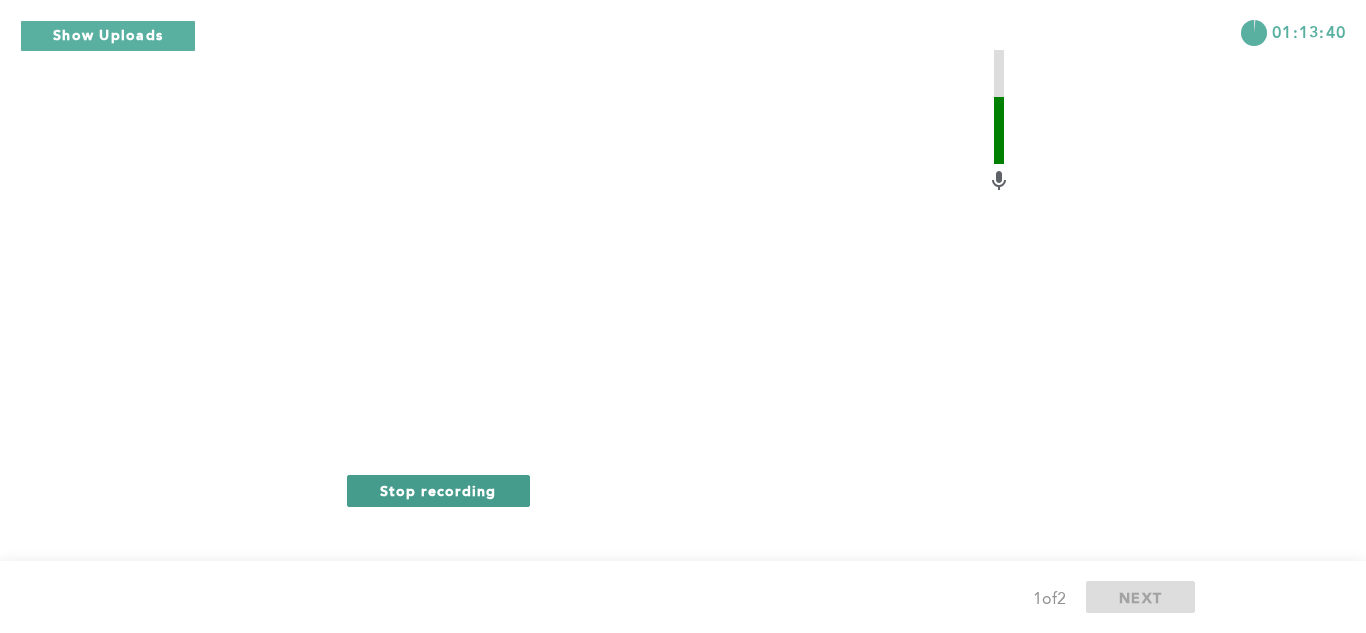 click on "Stop recording" at bounding box center (438, 490) 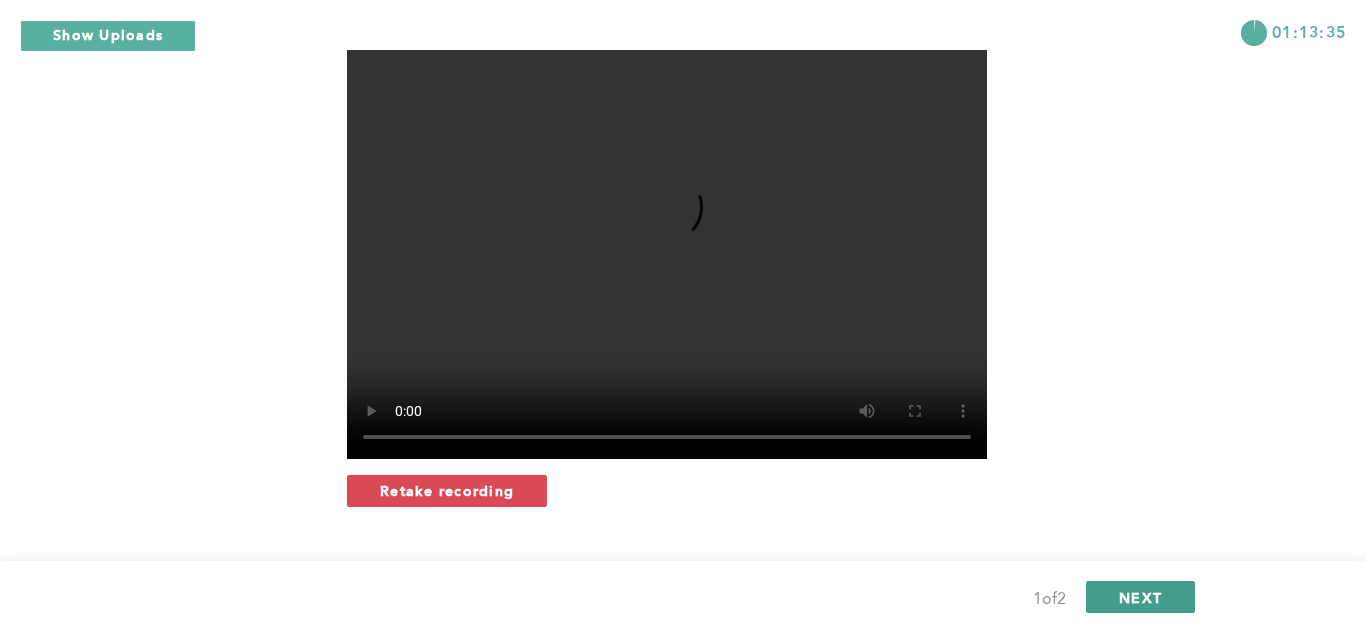 click on "NEXT" at bounding box center (1140, 597) 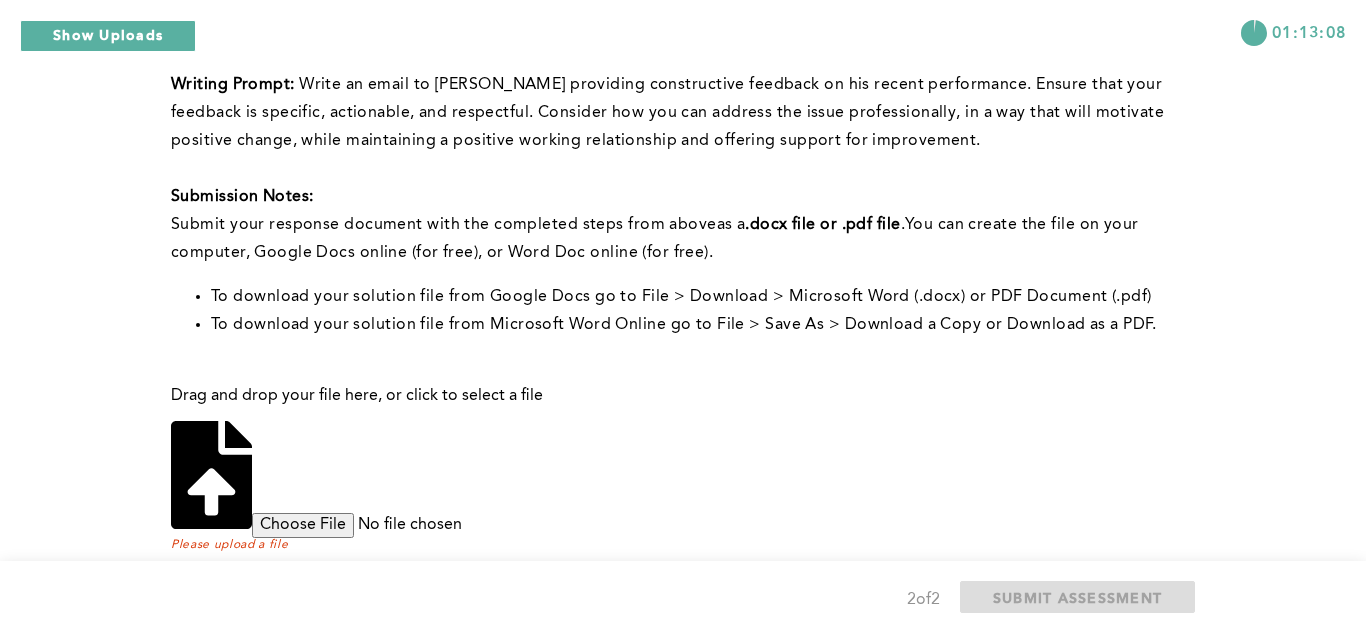 scroll, scrollTop: 418, scrollLeft: 0, axis: vertical 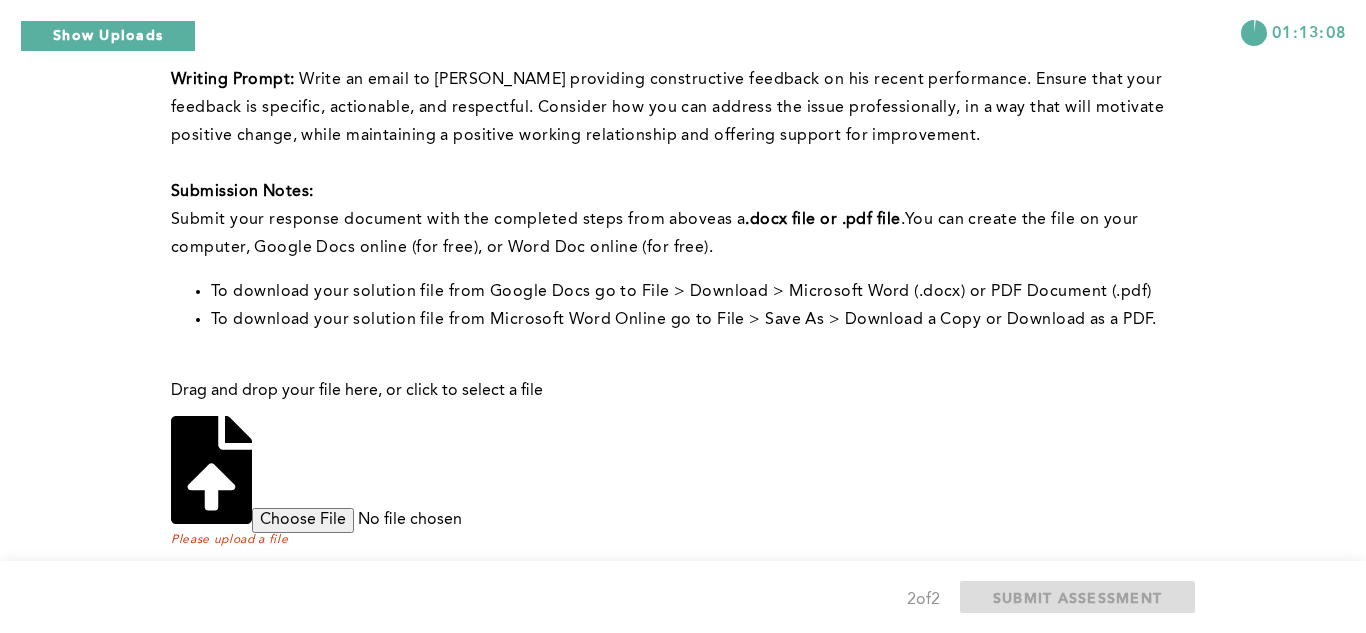 click at bounding box center [405, 520] 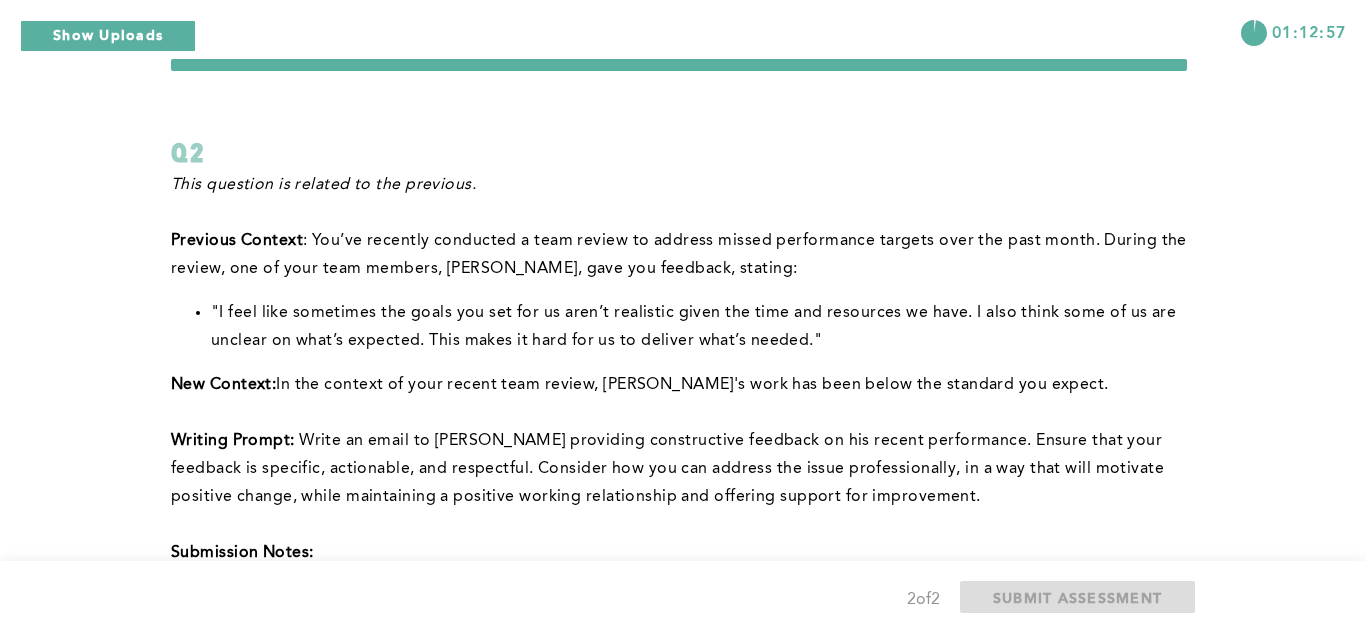 scroll, scrollTop: 62, scrollLeft: 0, axis: vertical 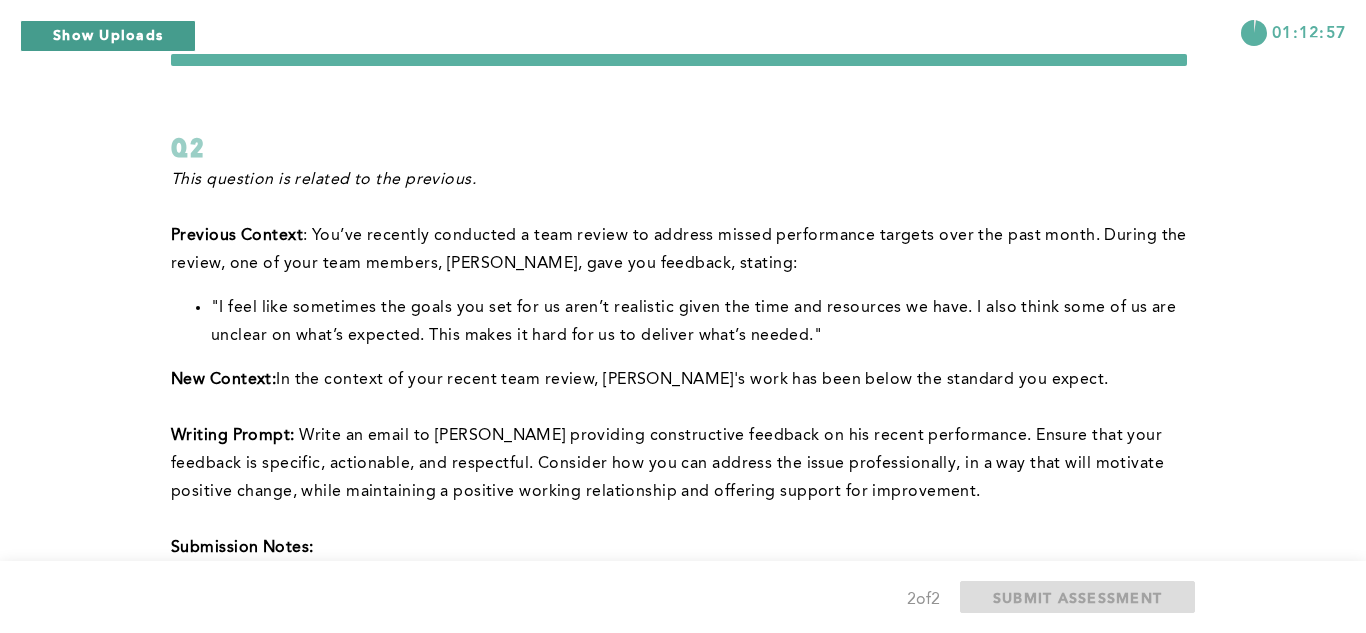 click on "Show Uploads" at bounding box center (108, 36) 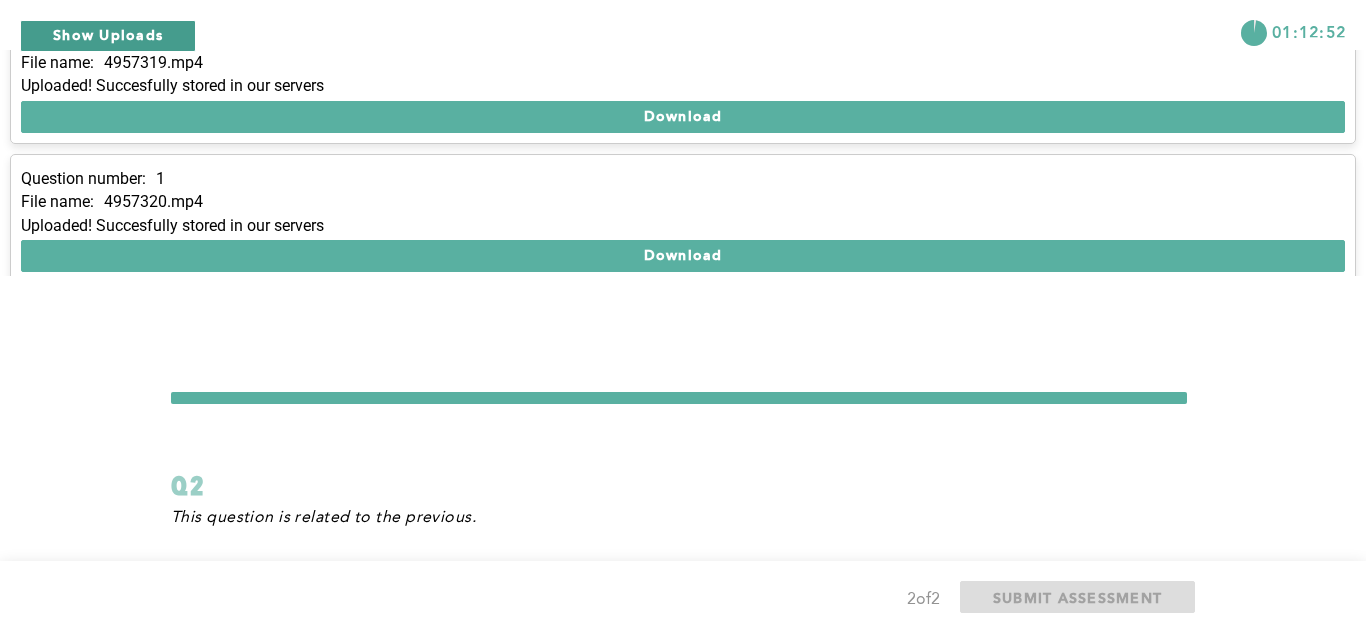 scroll, scrollTop: 118, scrollLeft: 0, axis: vertical 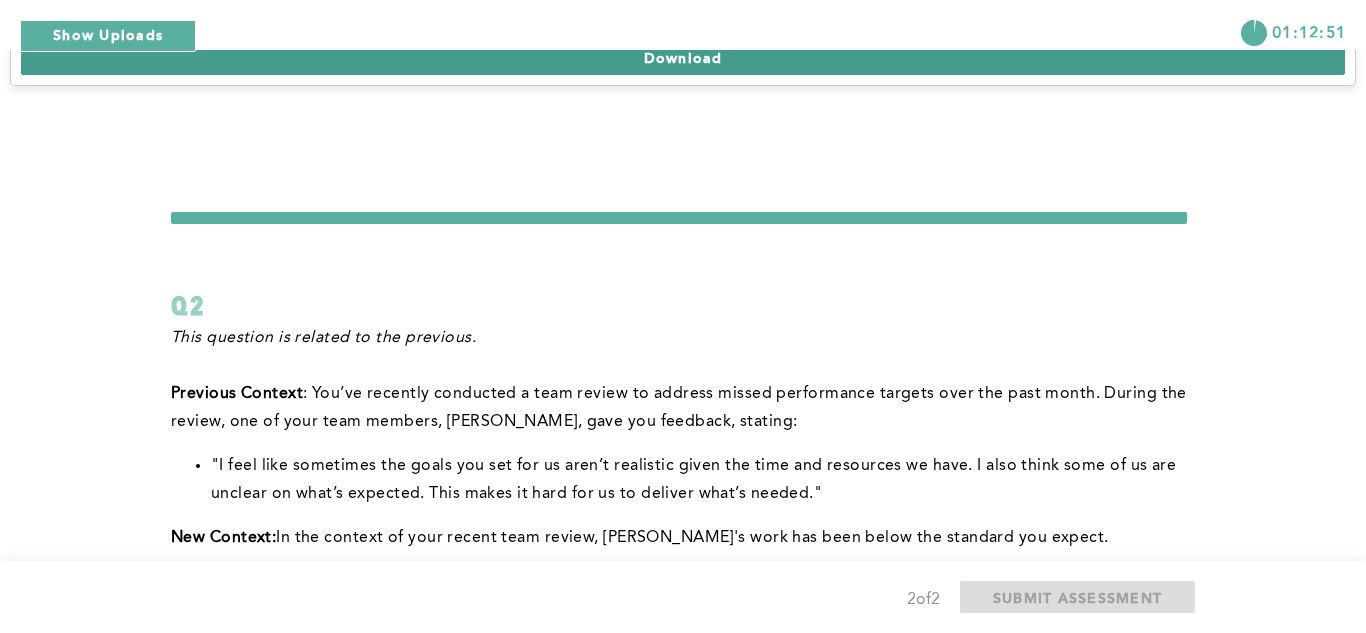 click on "Download" at bounding box center (683, 59) 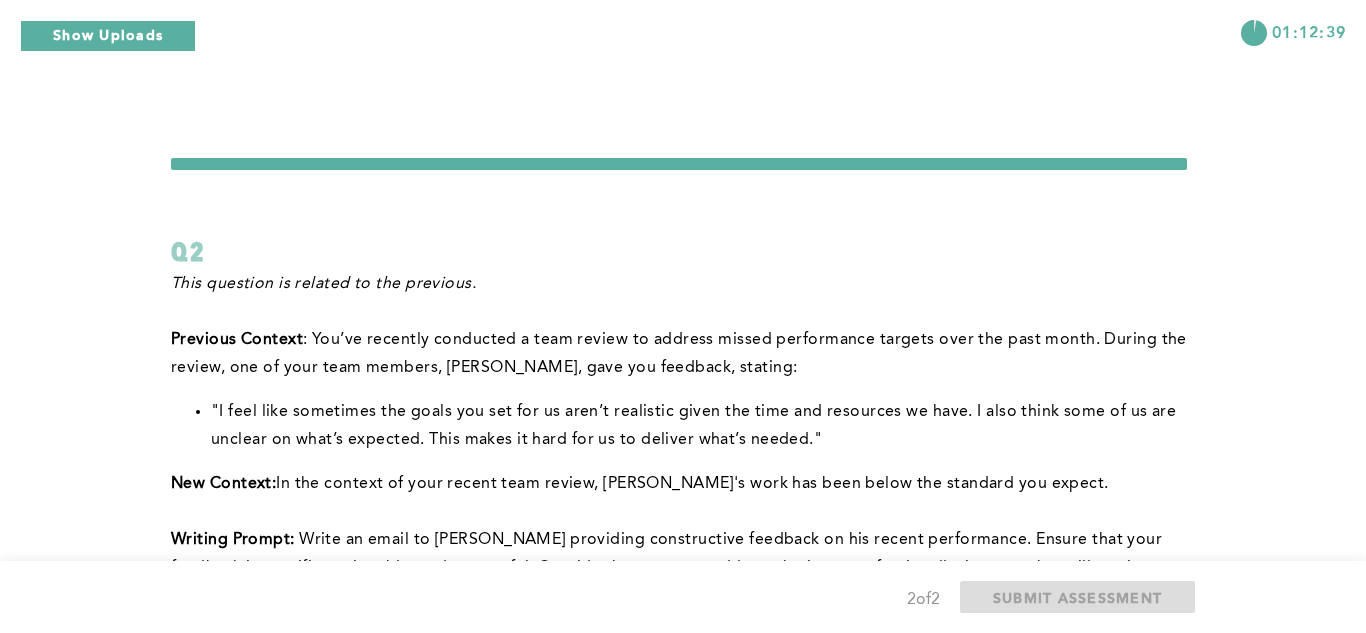 scroll, scrollTop: 288, scrollLeft: 0, axis: vertical 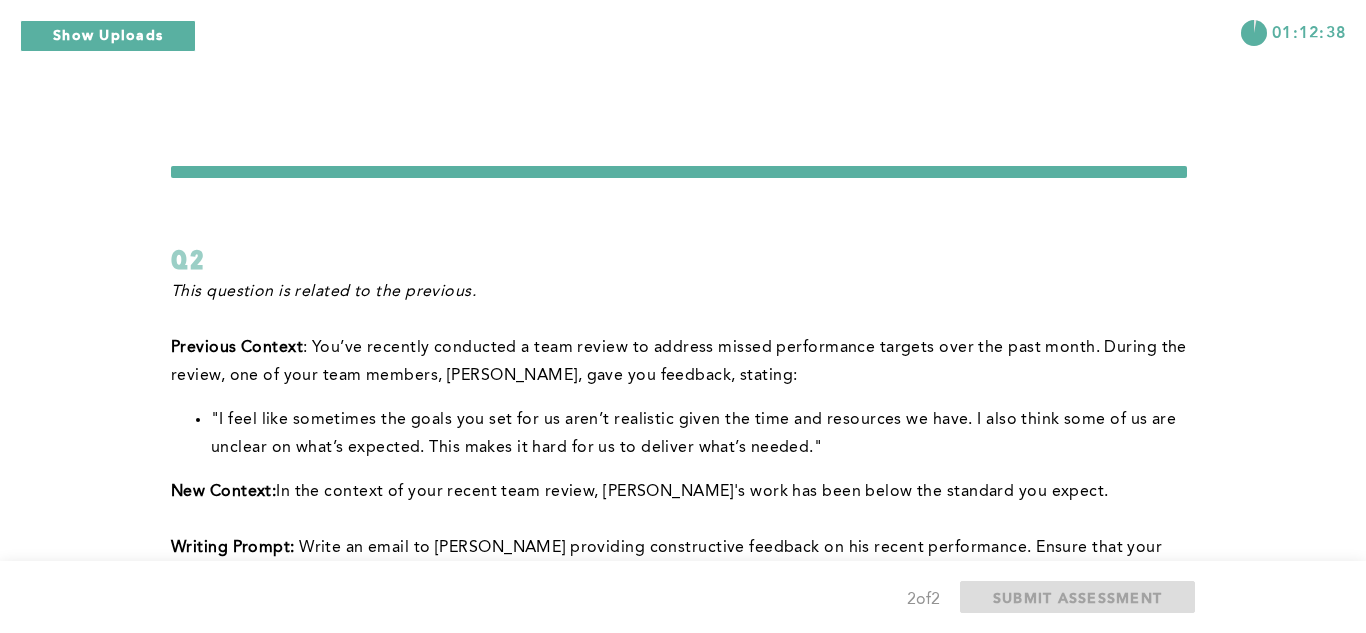 click on "x" at bounding box center (1346, 19) 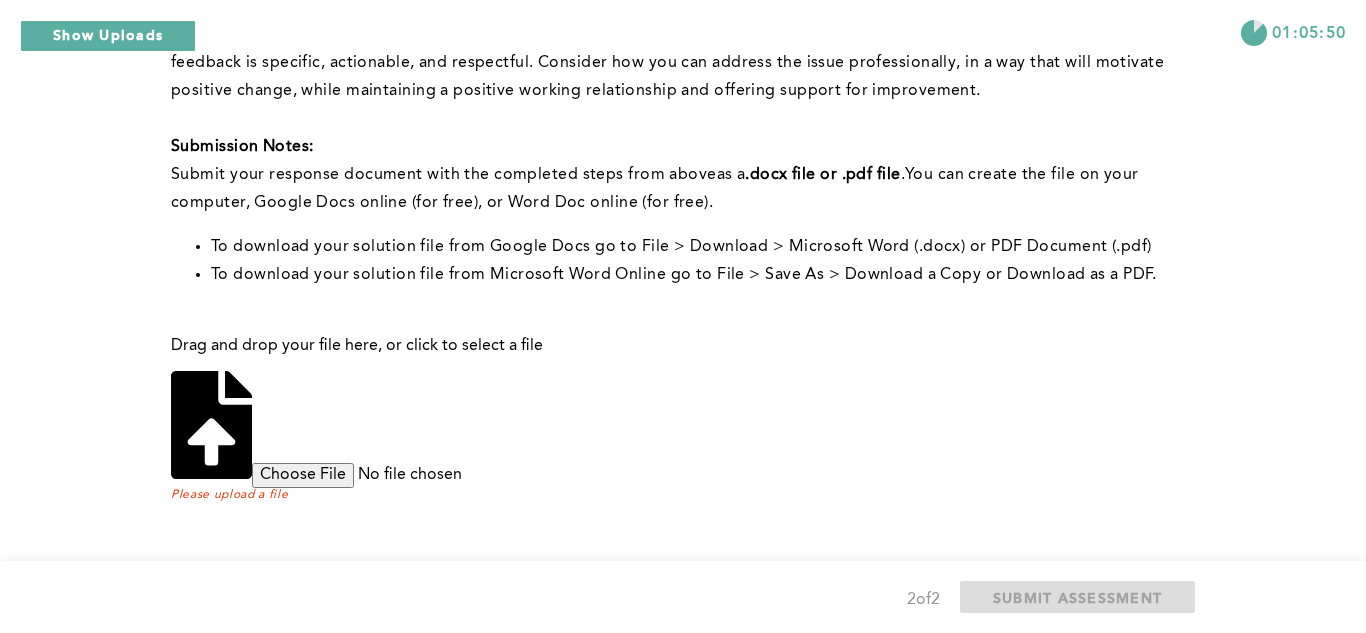 scroll, scrollTop: 552, scrollLeft: 0, axis: vertical 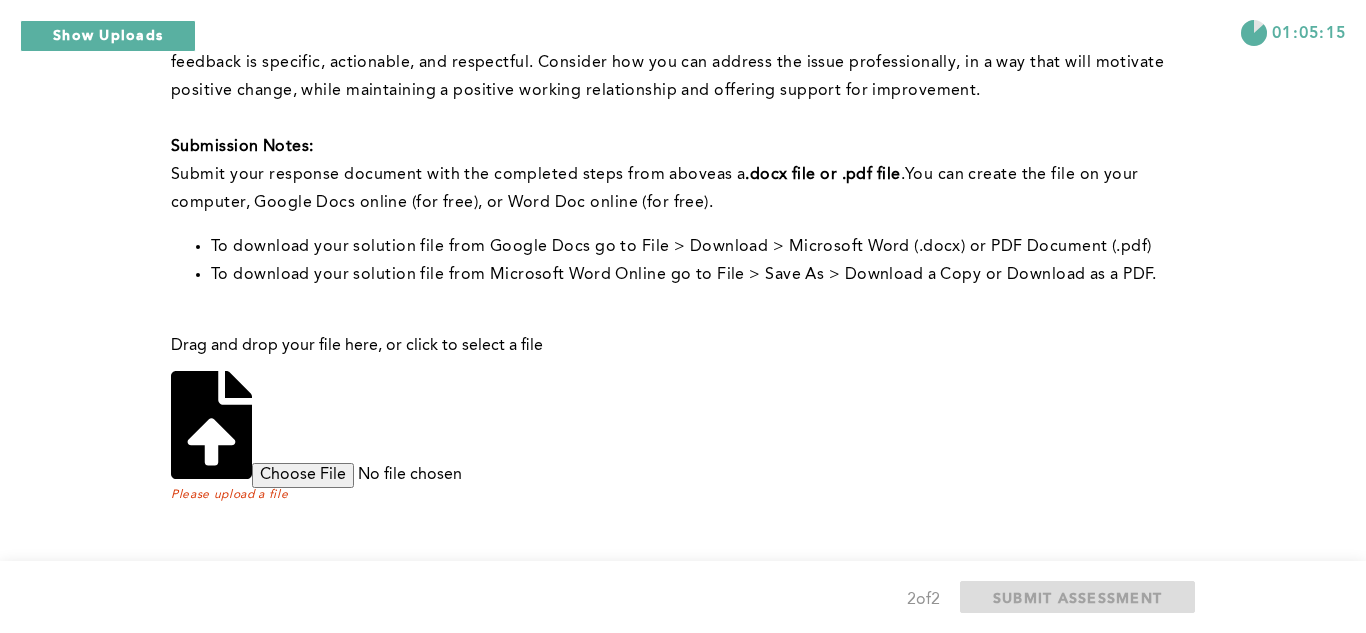 click at bounding box center [405, 475] 